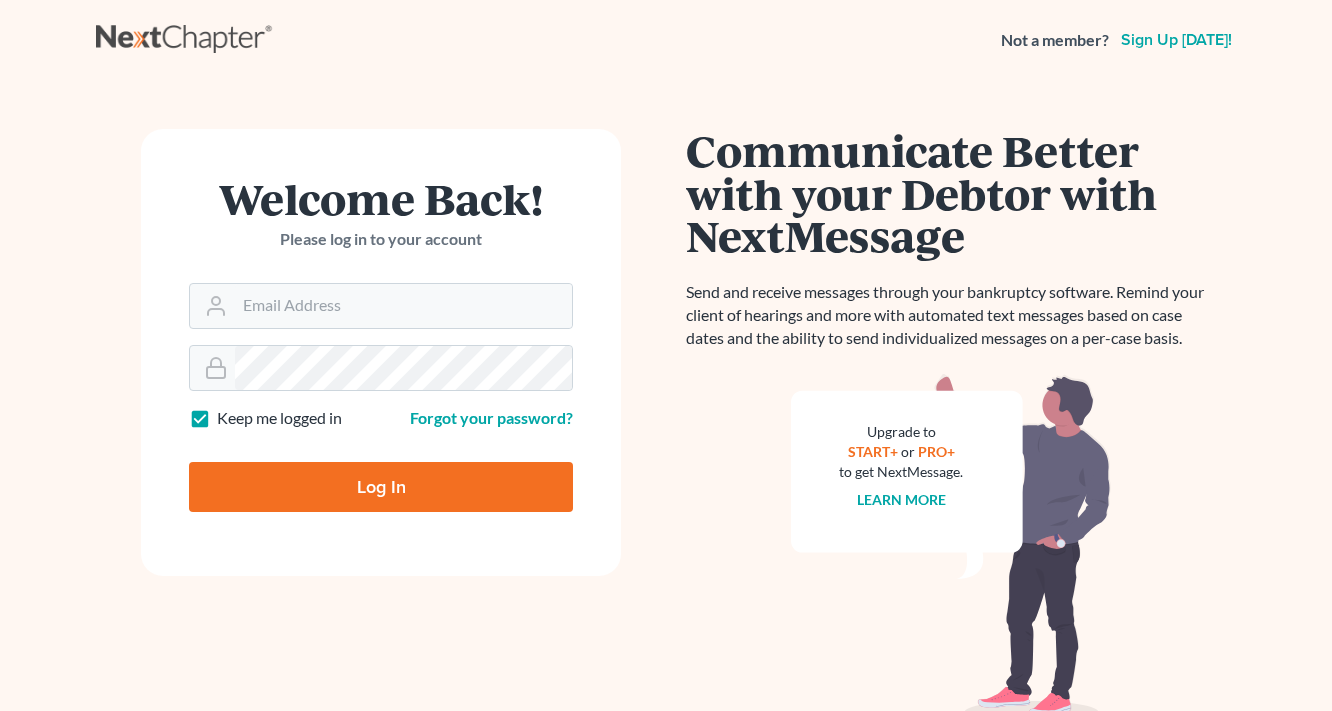 scroll, scrollTop: 0, scrollLeft: 0, axis: both 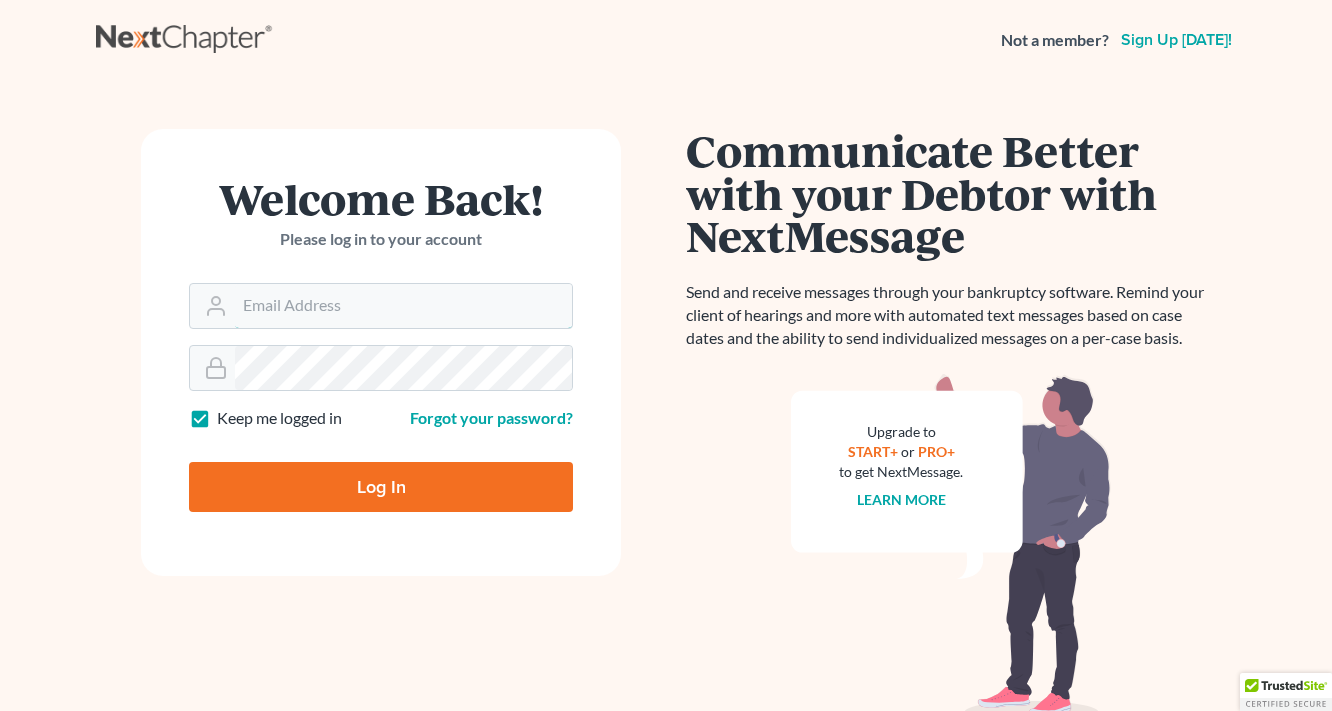 type on "[EMAIL_ADDRESS][DOMAIN_NAME]" 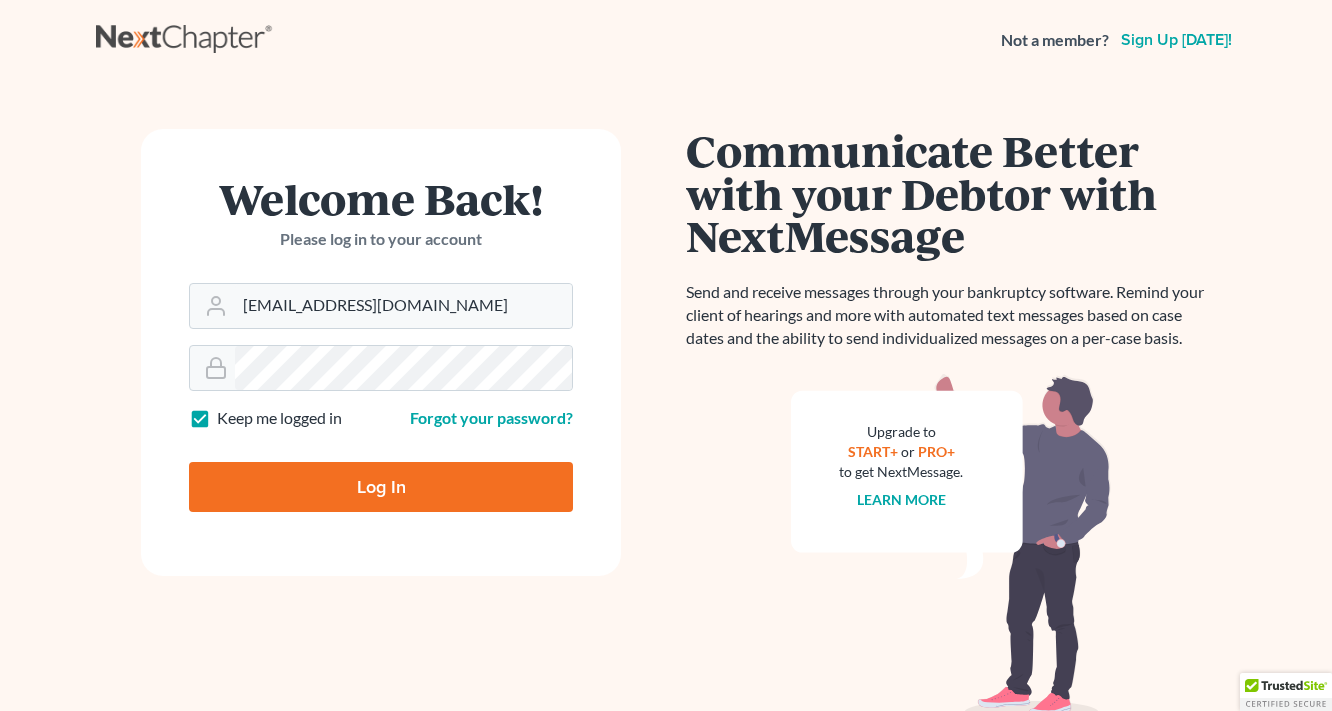 click on "Log In" at bounding box center (381, 487) 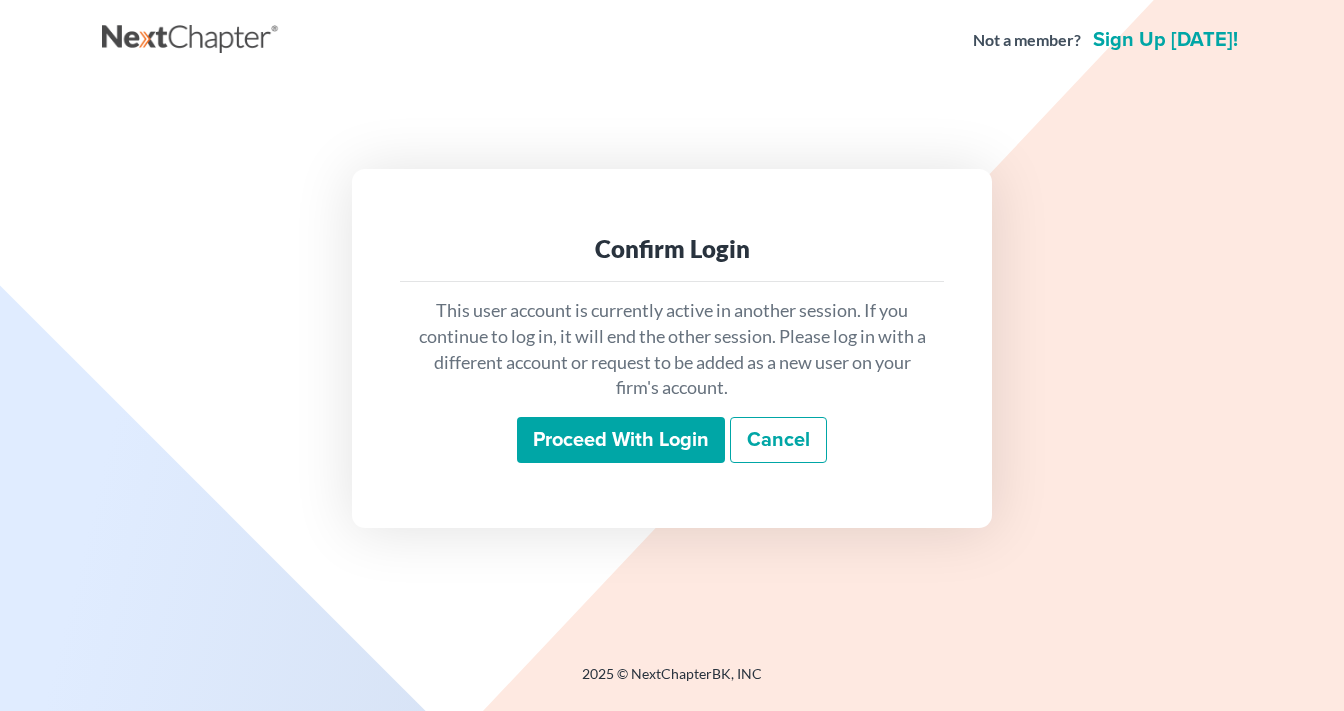 scroll, scrollTop: 0, scrollLeft: 0, axis: both 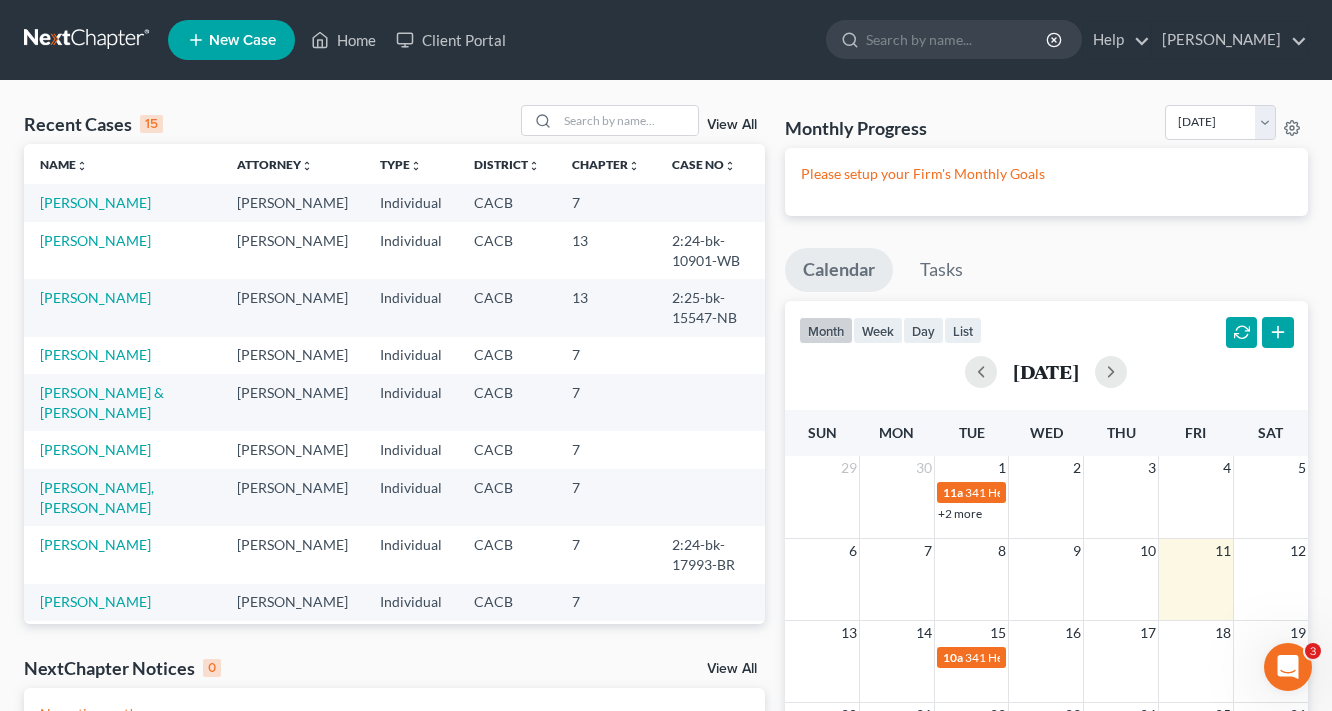 click on "[PERSON_NAME]" at bounding box center [122, 307] 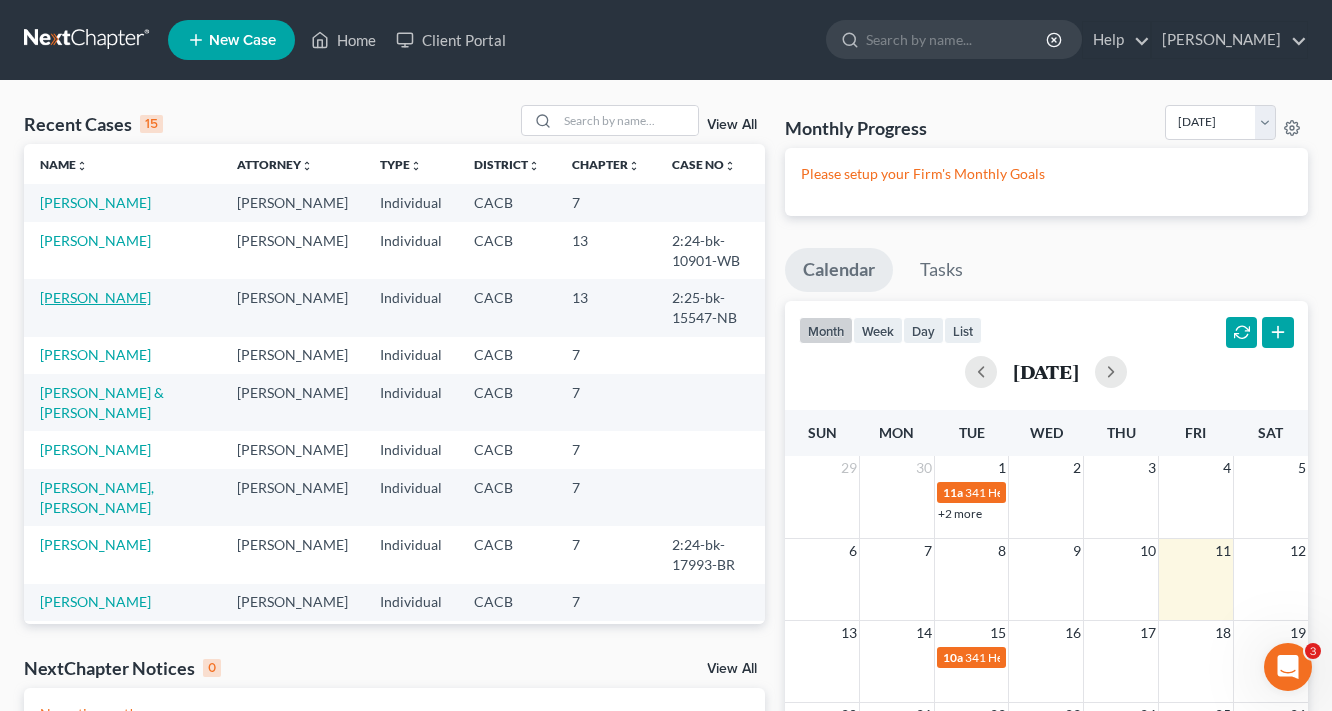 click on "[PERSON_NAME]" at bounding box center [95, 297] 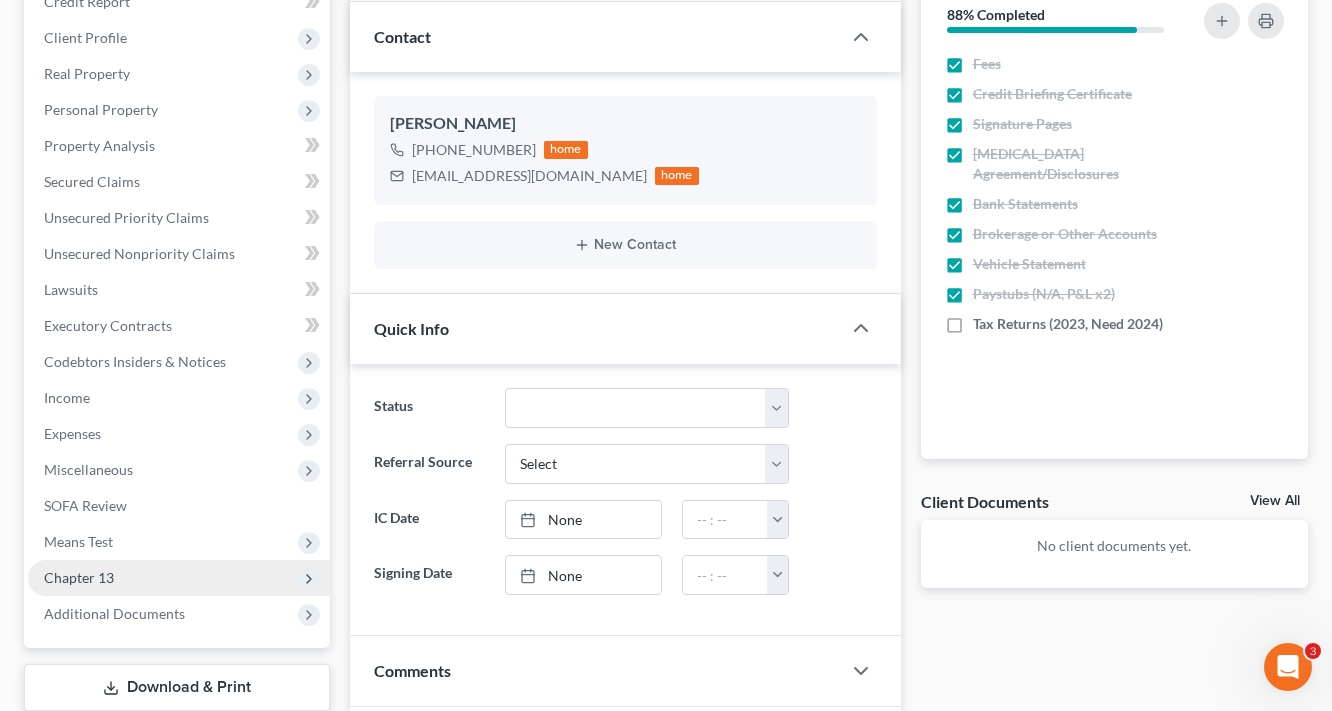 scroll, scrollTop: 0, scrollLeft: 0, axis: both 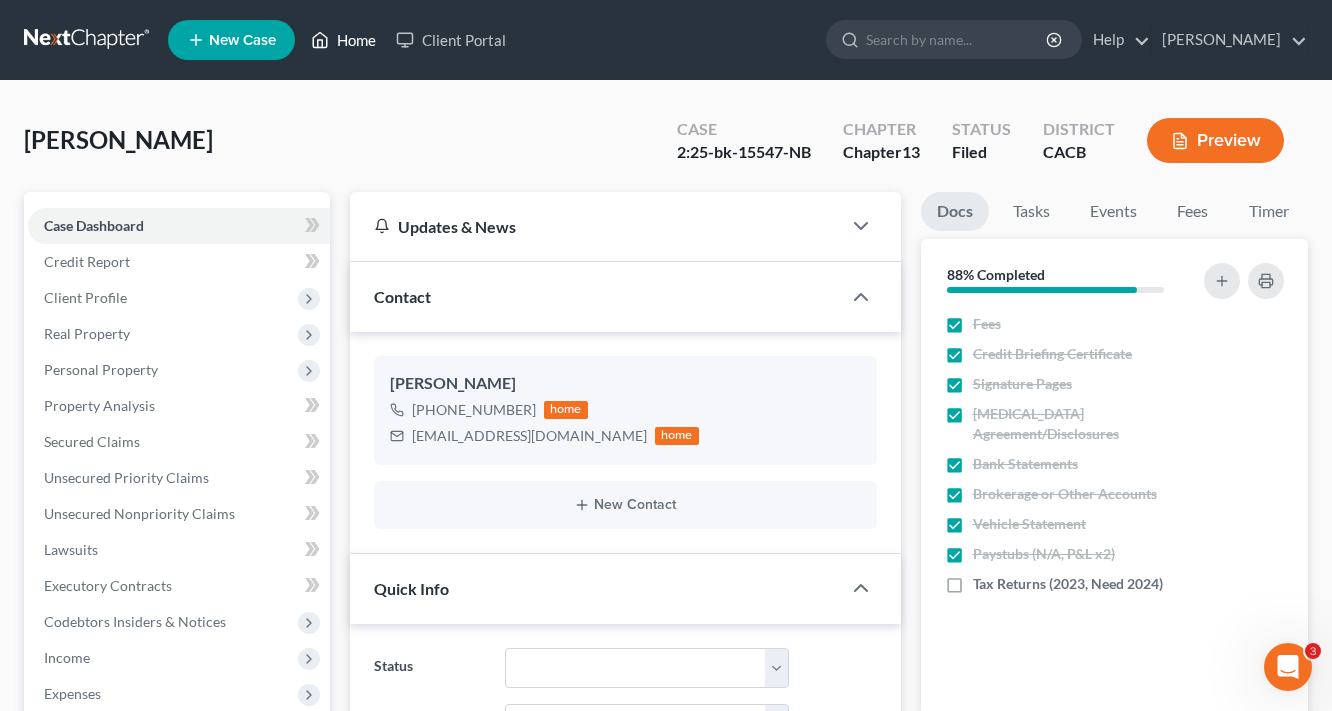 click on "Home" at bounding box center [343, 40] 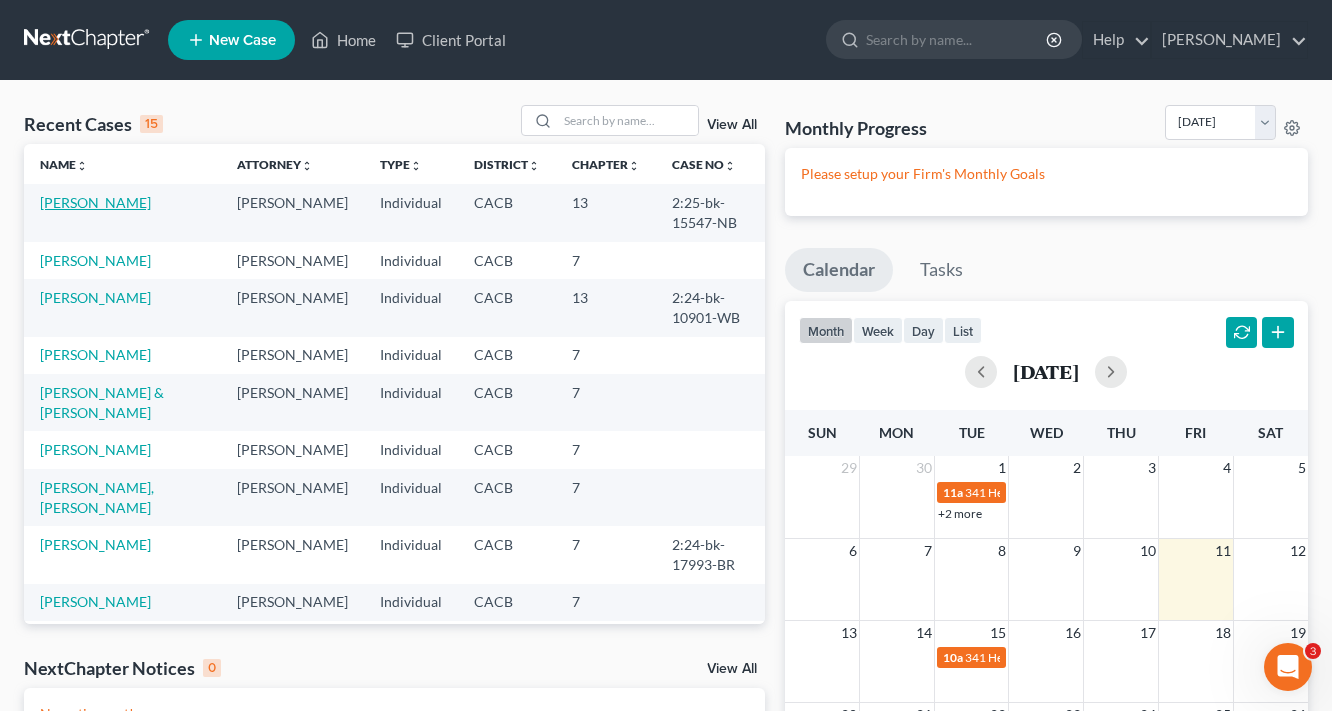 click on "[PERSON_NAME]" at bounding box center [95, 202] 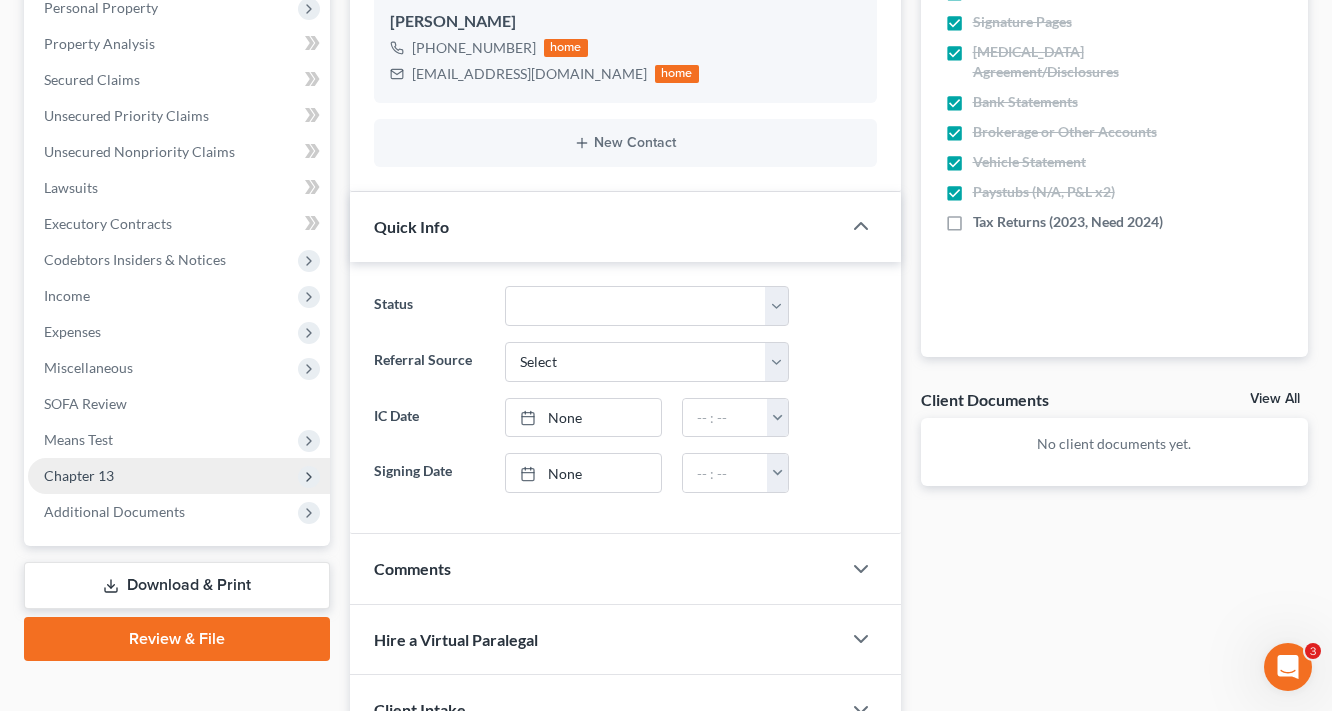 scroll, scrollTop: 400, scrollLeft: 0, axis: vertical 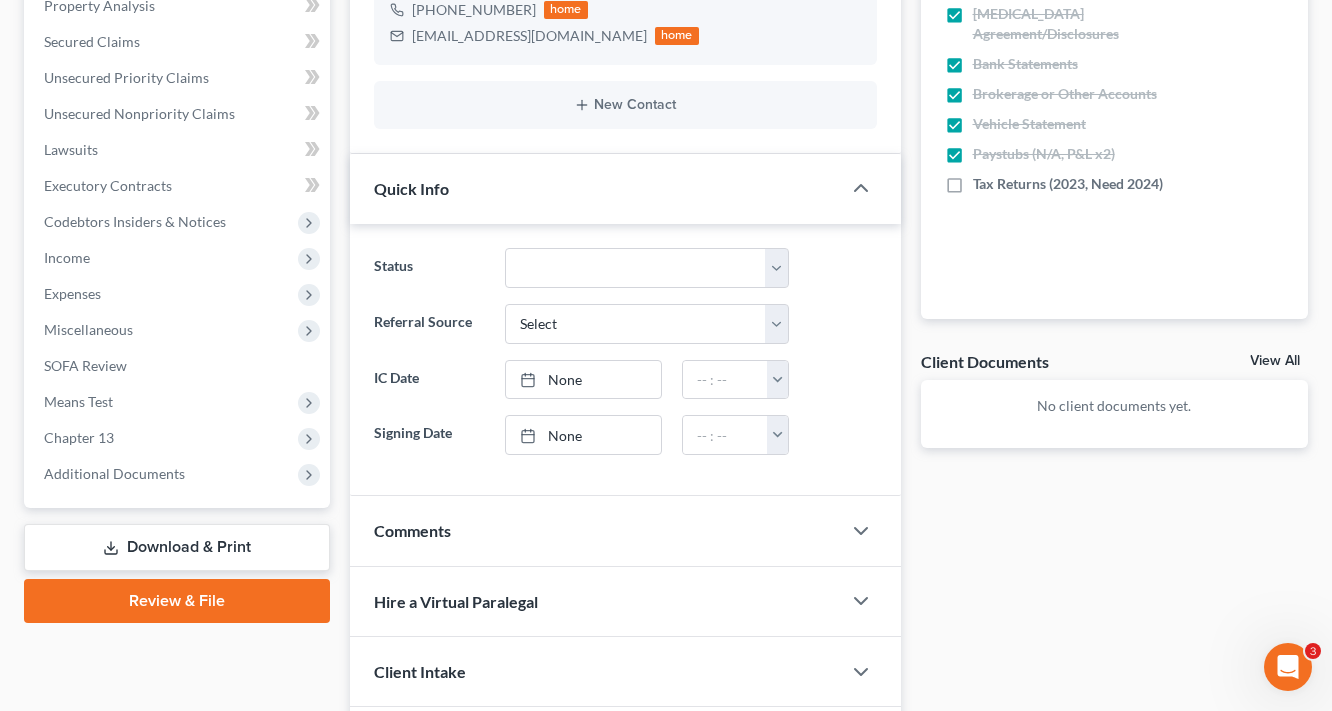 click on "Download & Print" at bounding box center (177, 547) 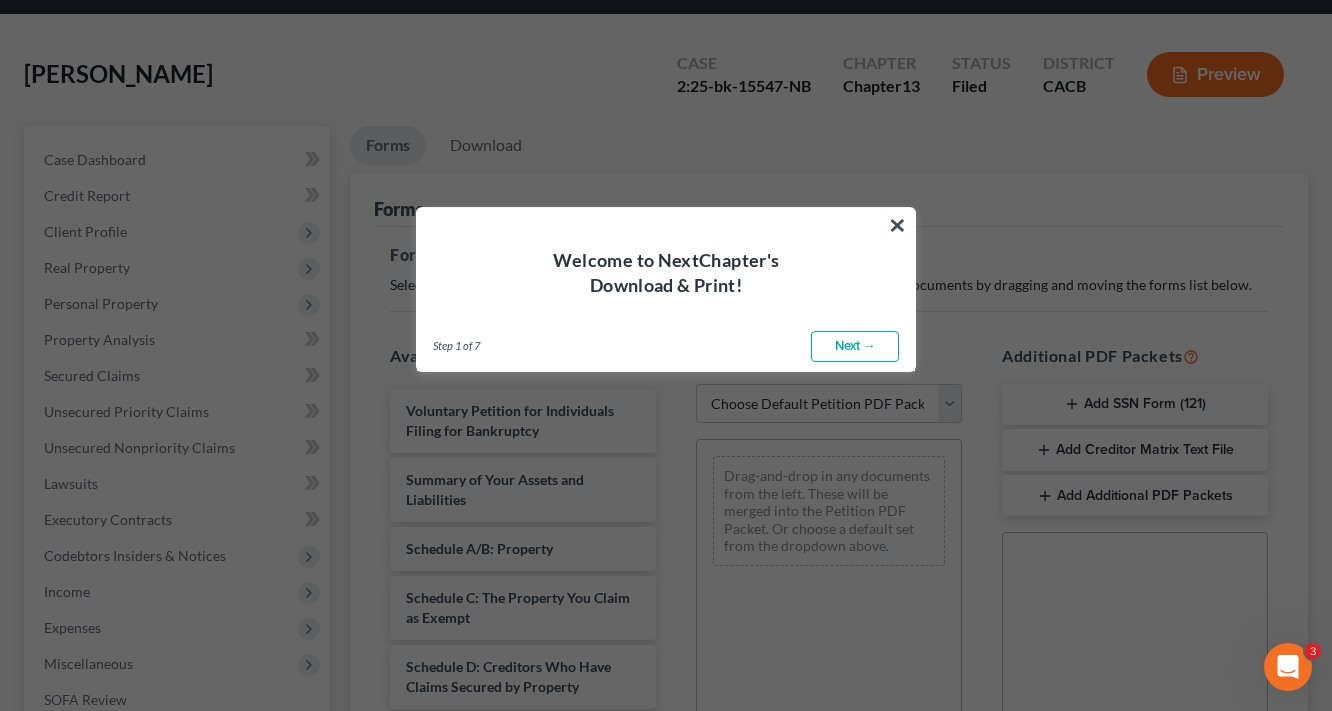 scroll, scrollTop: 0, scrollLeft: 0, axis: both 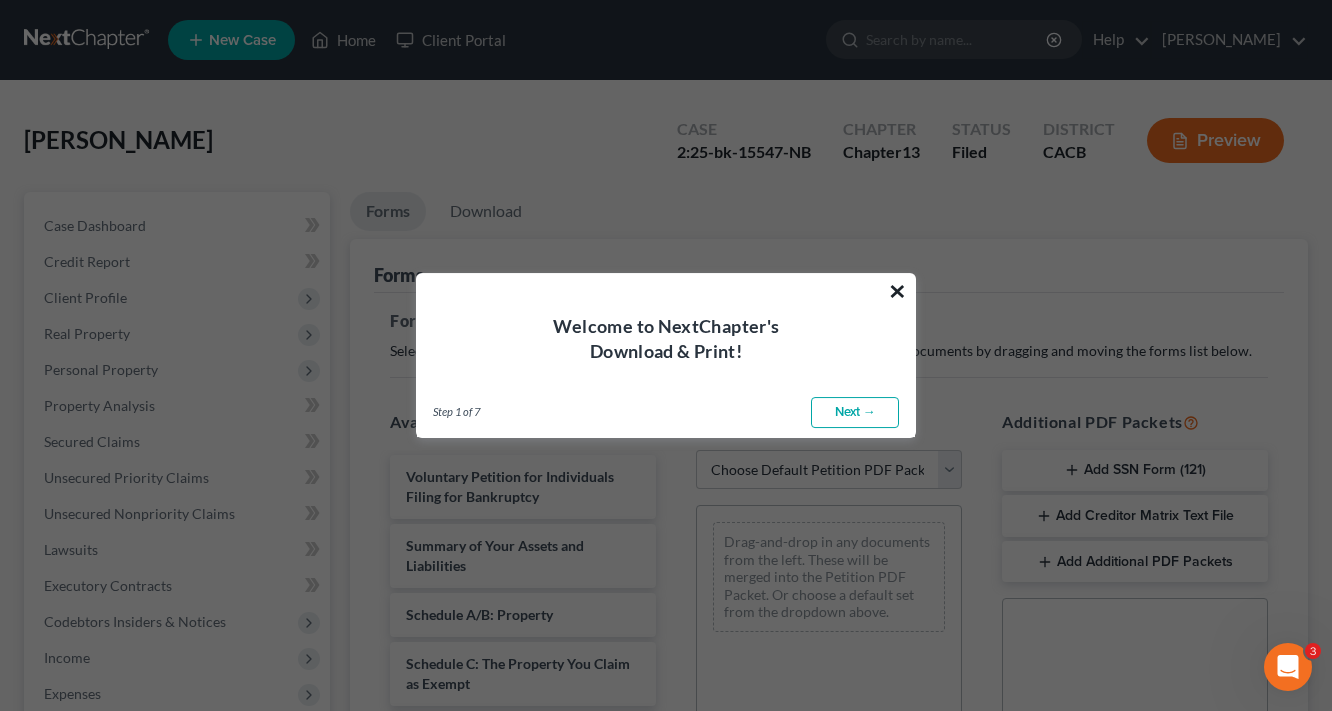 click on "×" at bounding box center (897, 291) 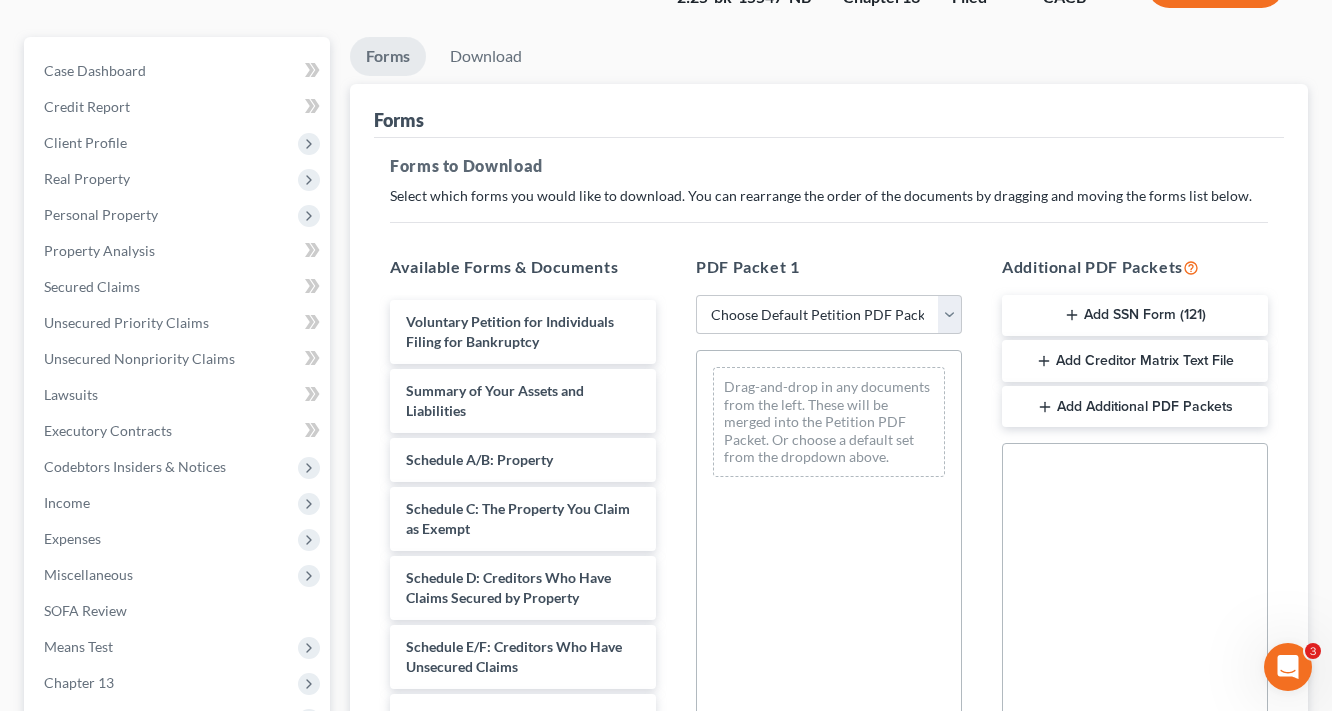 scroll, scrollTop: 160, scrollLeft: 0, axis: vertical 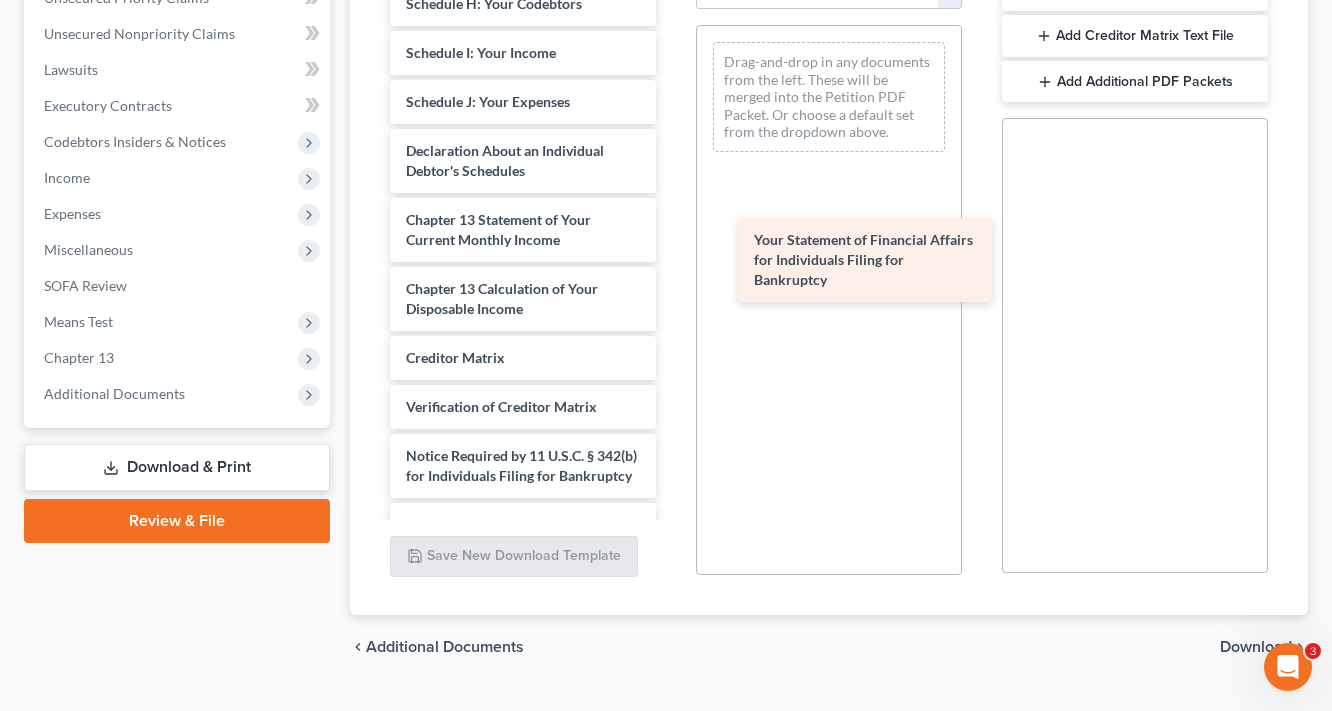 drag, startPoint x: 507, startPoint y: 232, endPoint x: 838, endPoint y: 254, distance: 331.73032 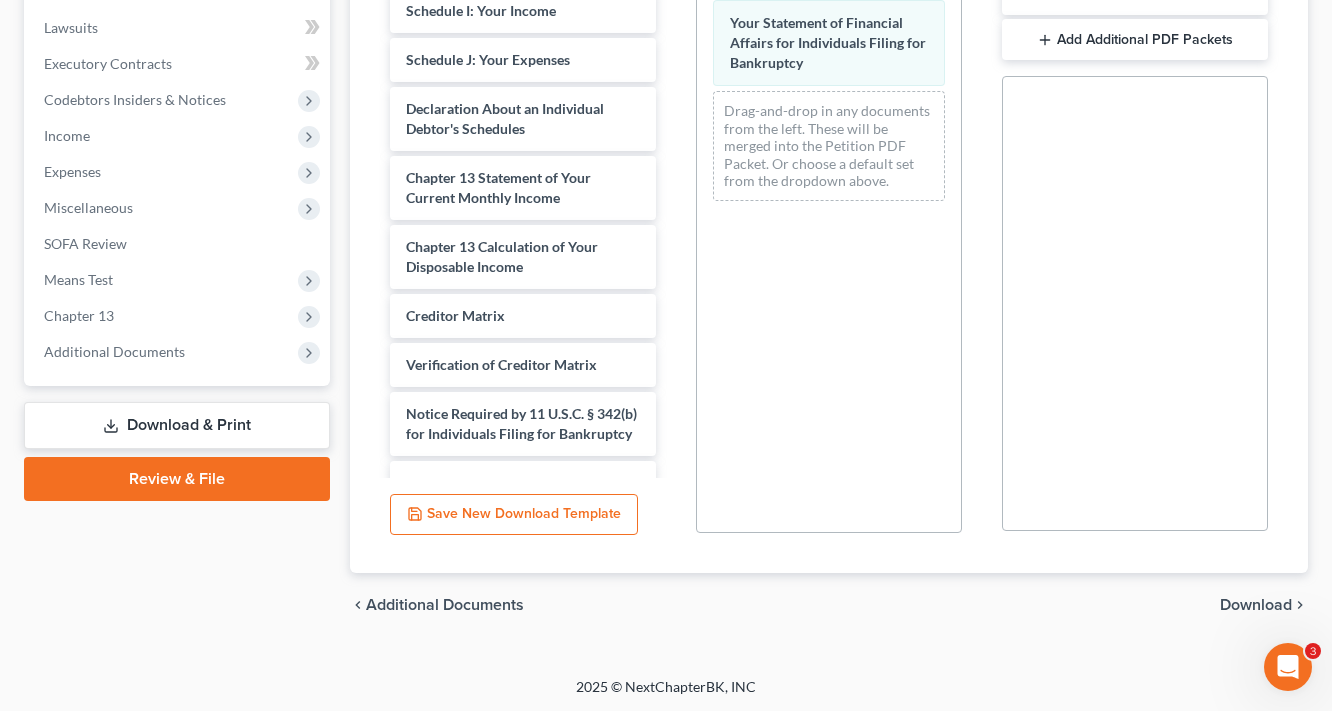click on "Download" at bounding box center (1256, 605) 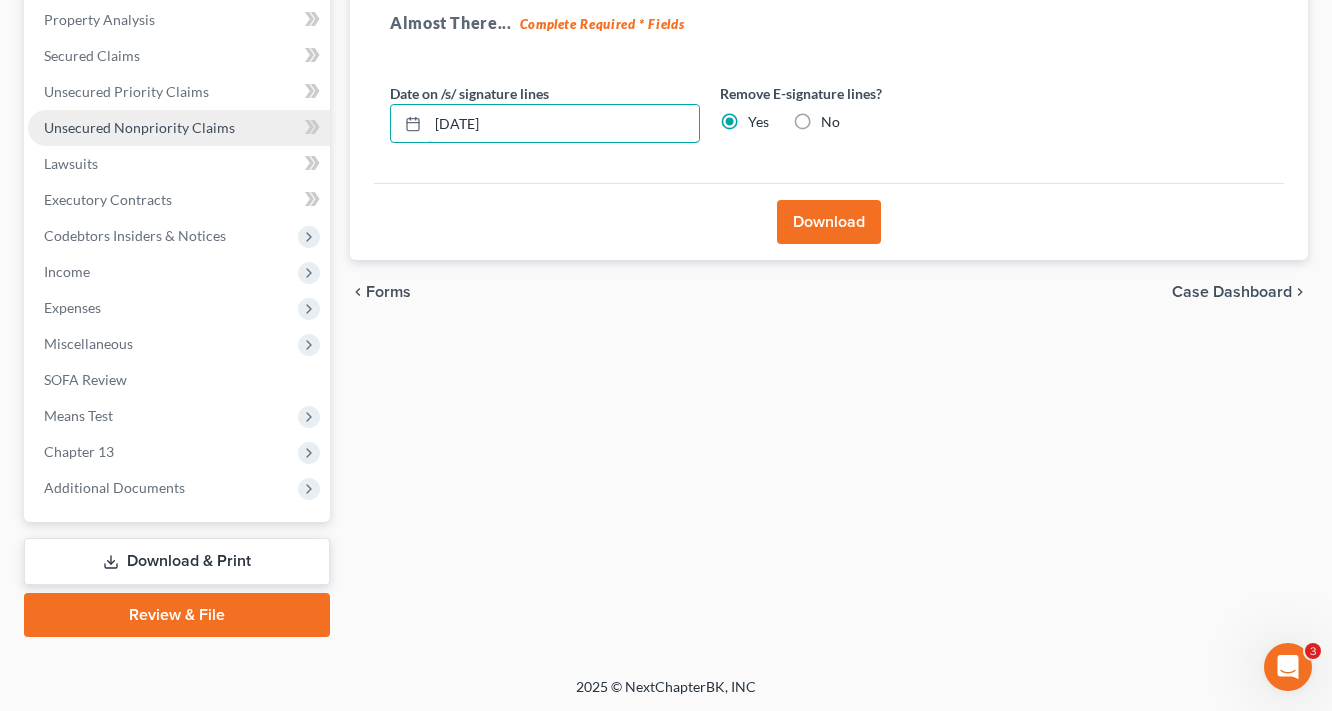 drag, startPoint x: 596, startPoint y: 119, endPoint x: 254, endPoint y: 142, distance: 342.77252 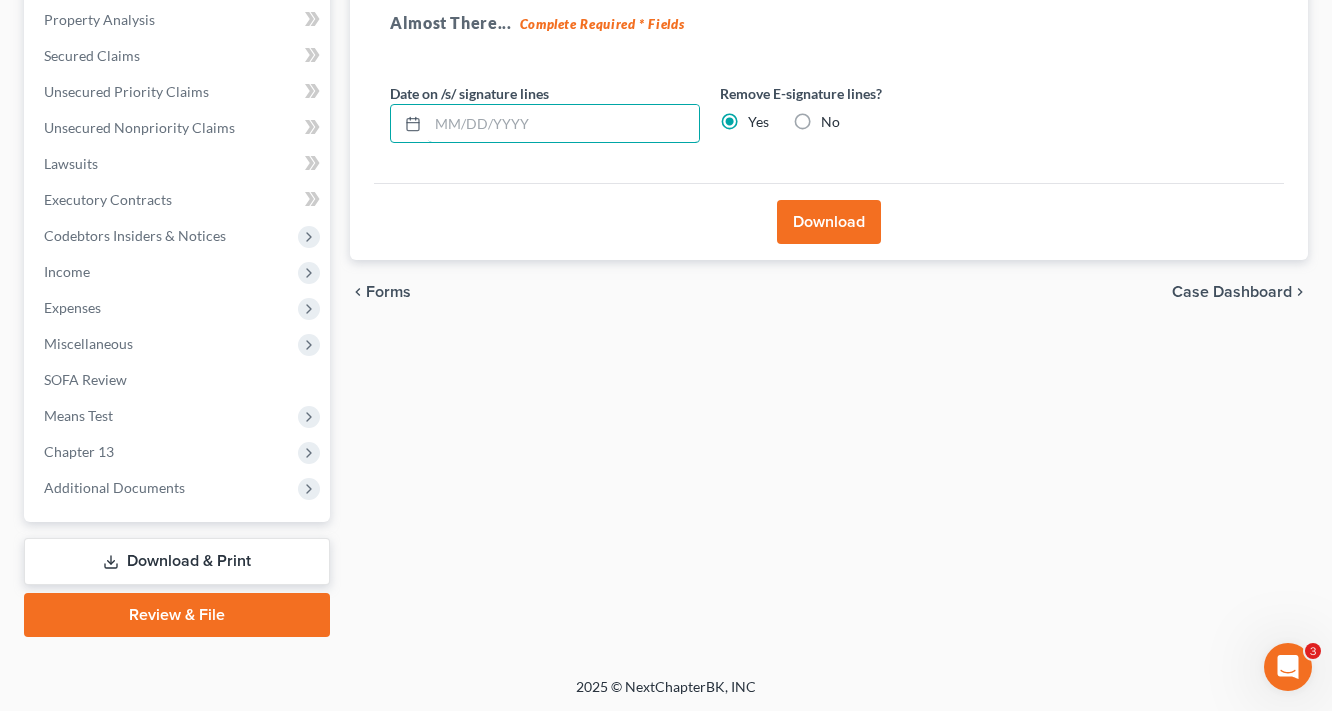 type 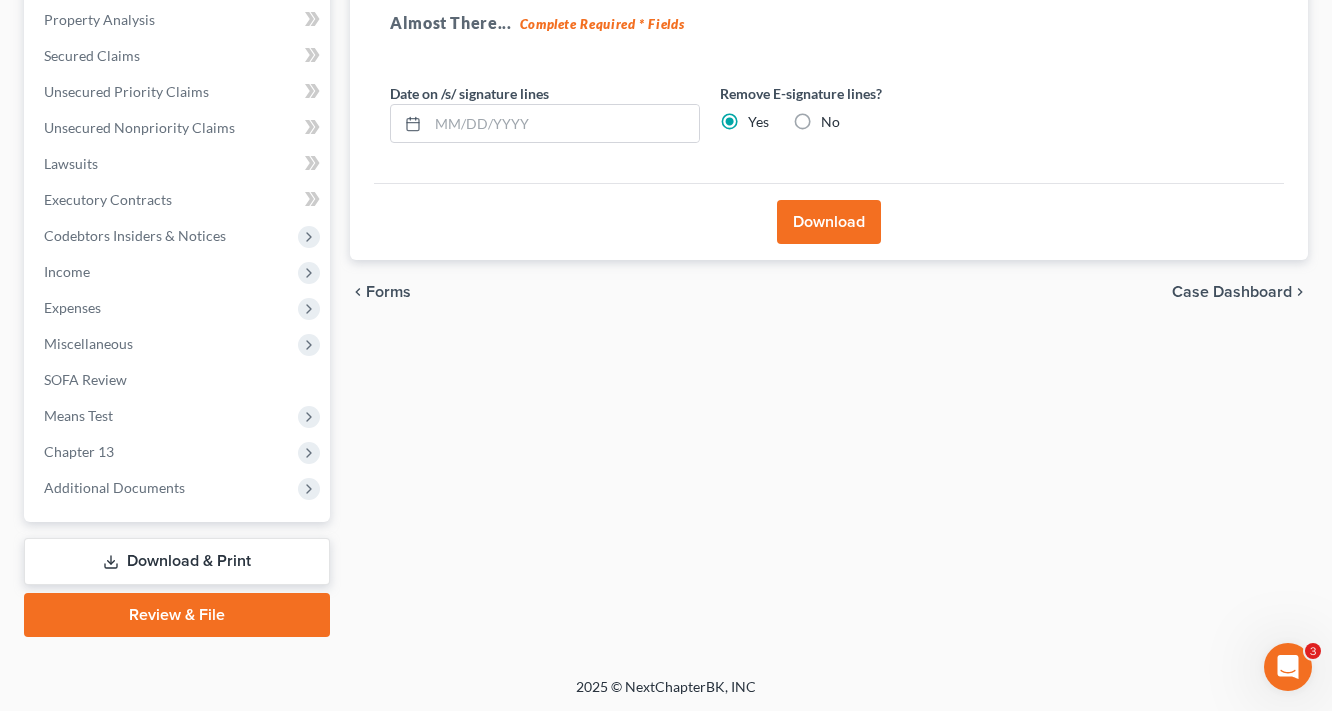 click on "Download" at bounding box center [829, 222] 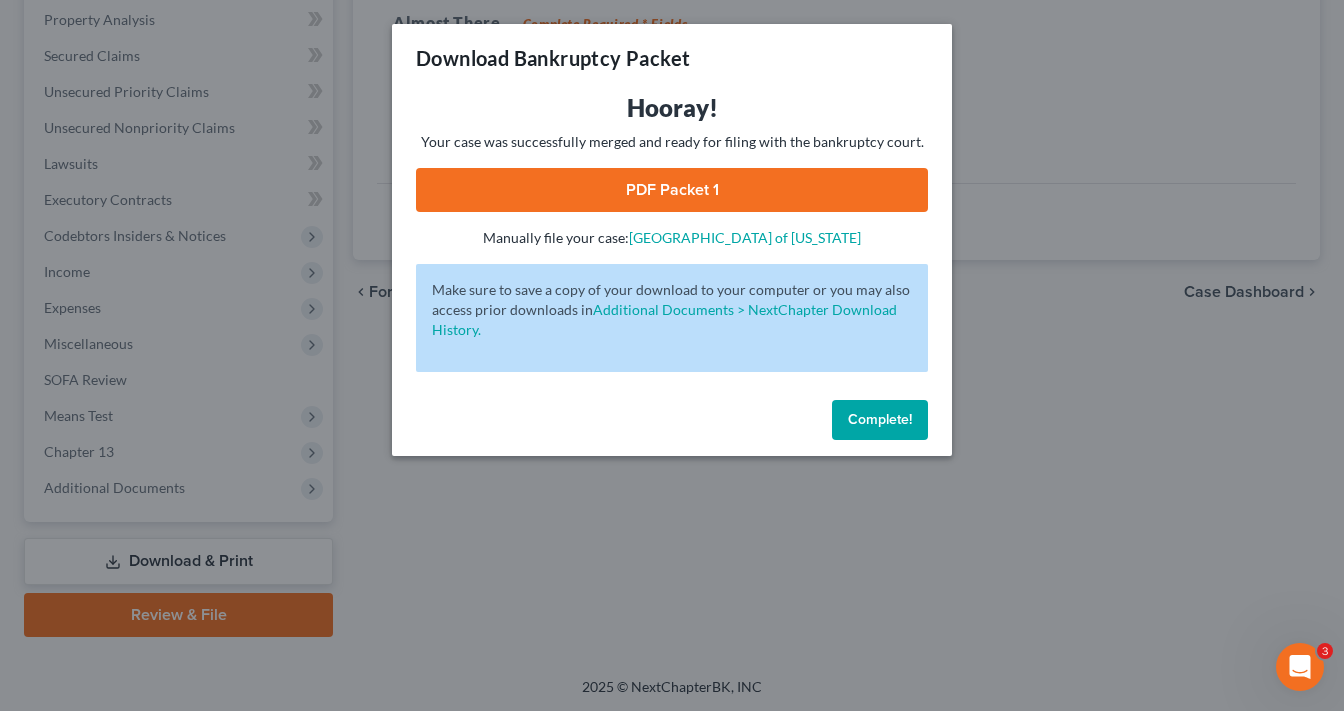click on "Hooray! Your case was successfully merged and ready for filing with the bankruptcy court. PDF Packet 1 -  Manually file your case:  [GEOGRAPHIC_DATA] of [US_STATE]" at bounding box center [672, 170] 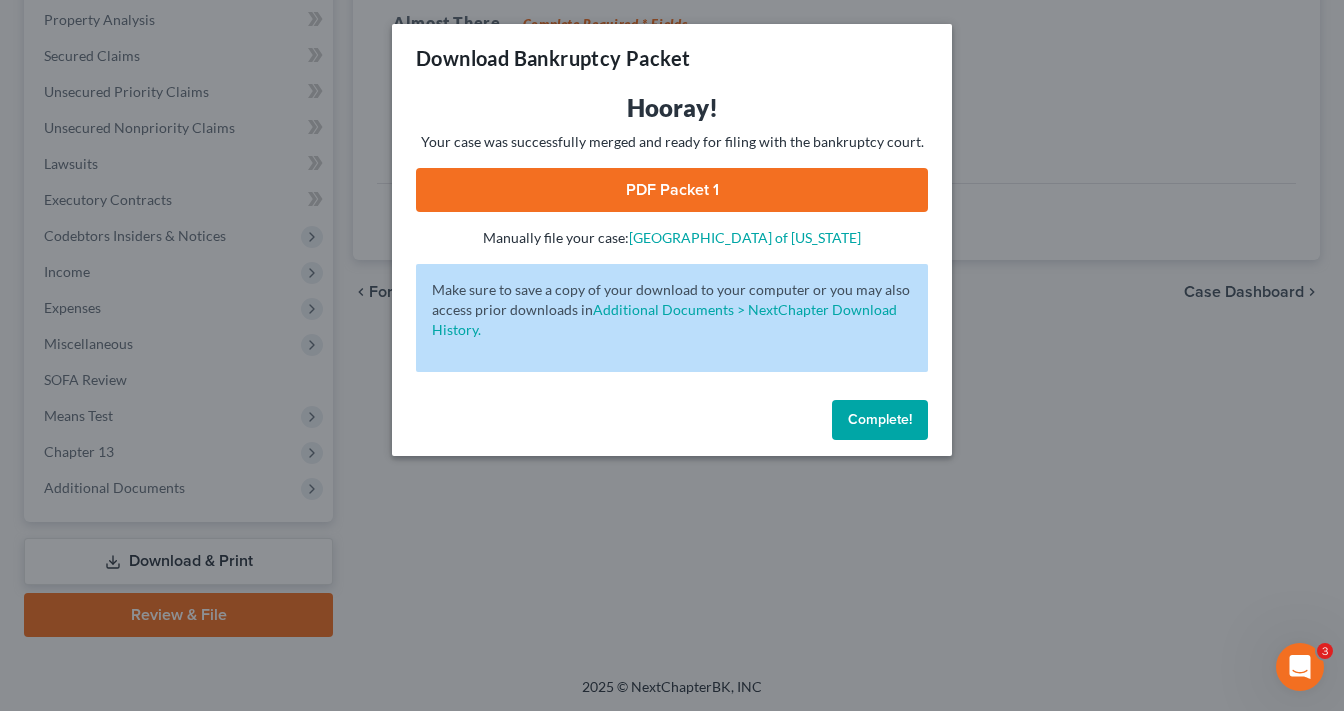 click on "Complete!" at bounding box center (672, 424) 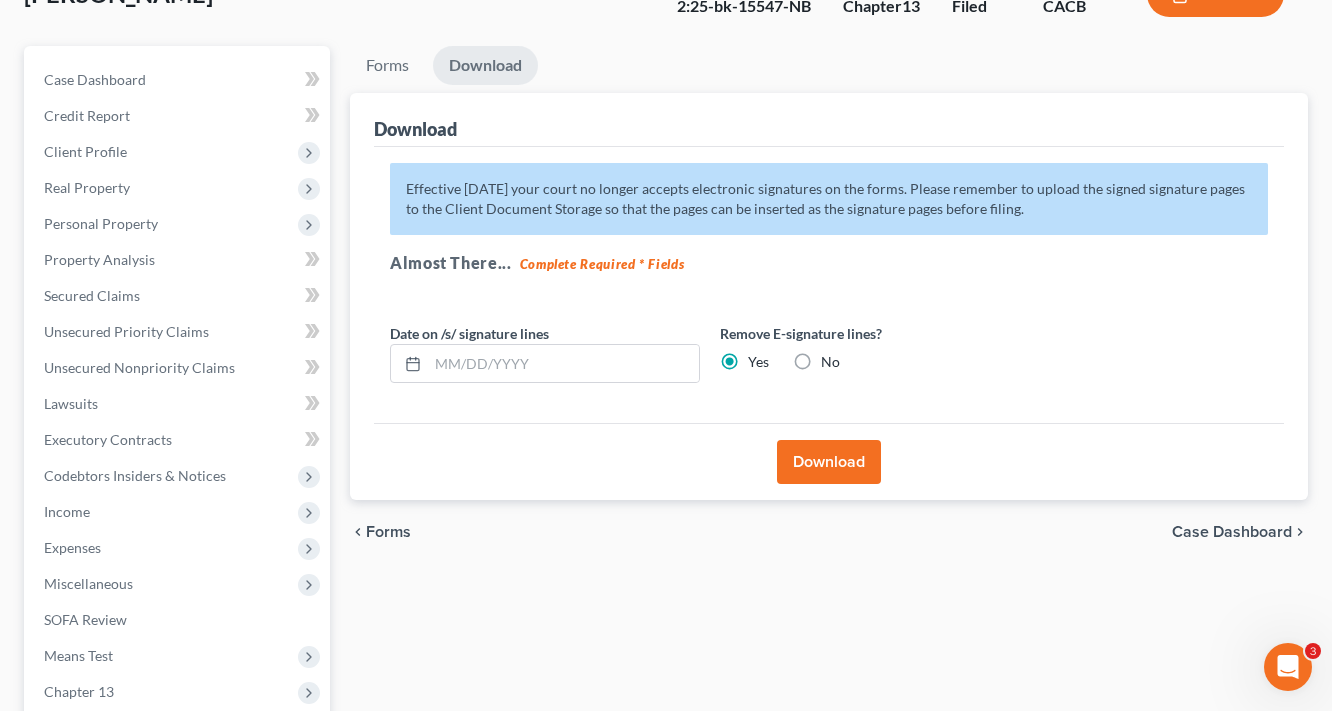 scroll, scrollTop: 0, scrollLeft: 0, axis: both 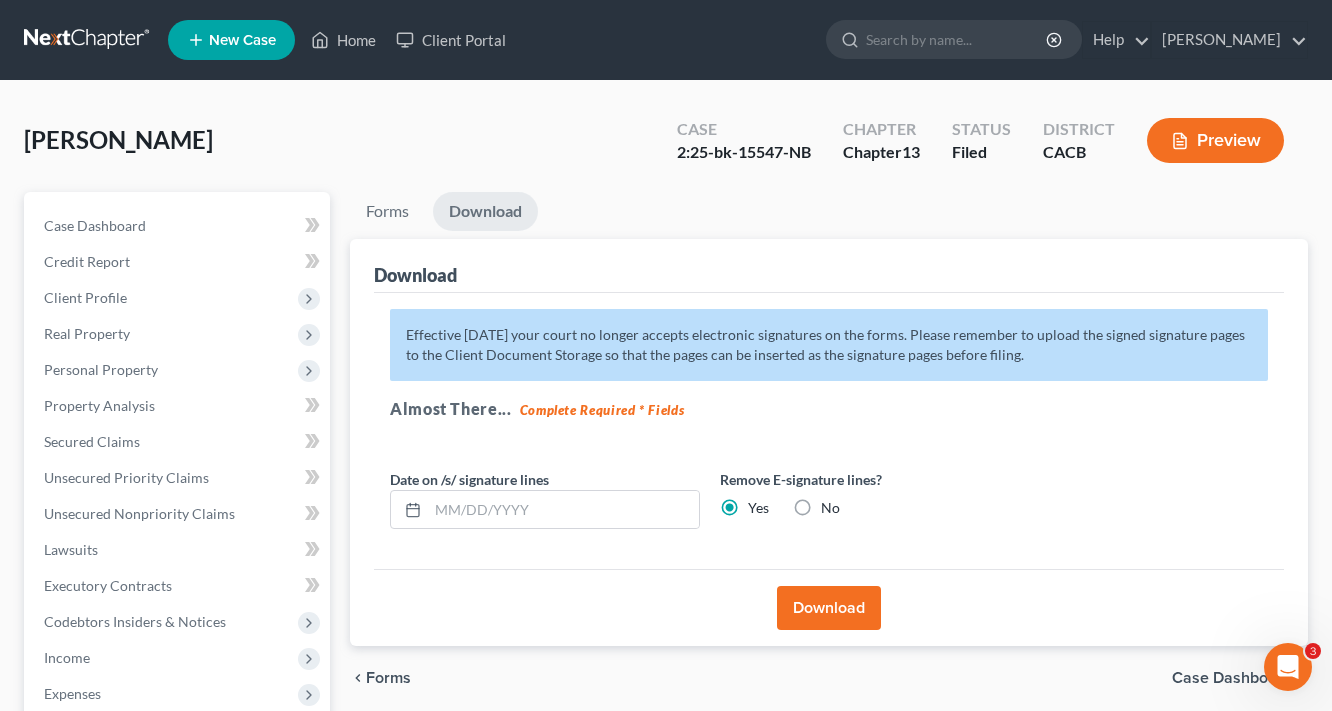 click on "Download" at bounding box center (829, 608) 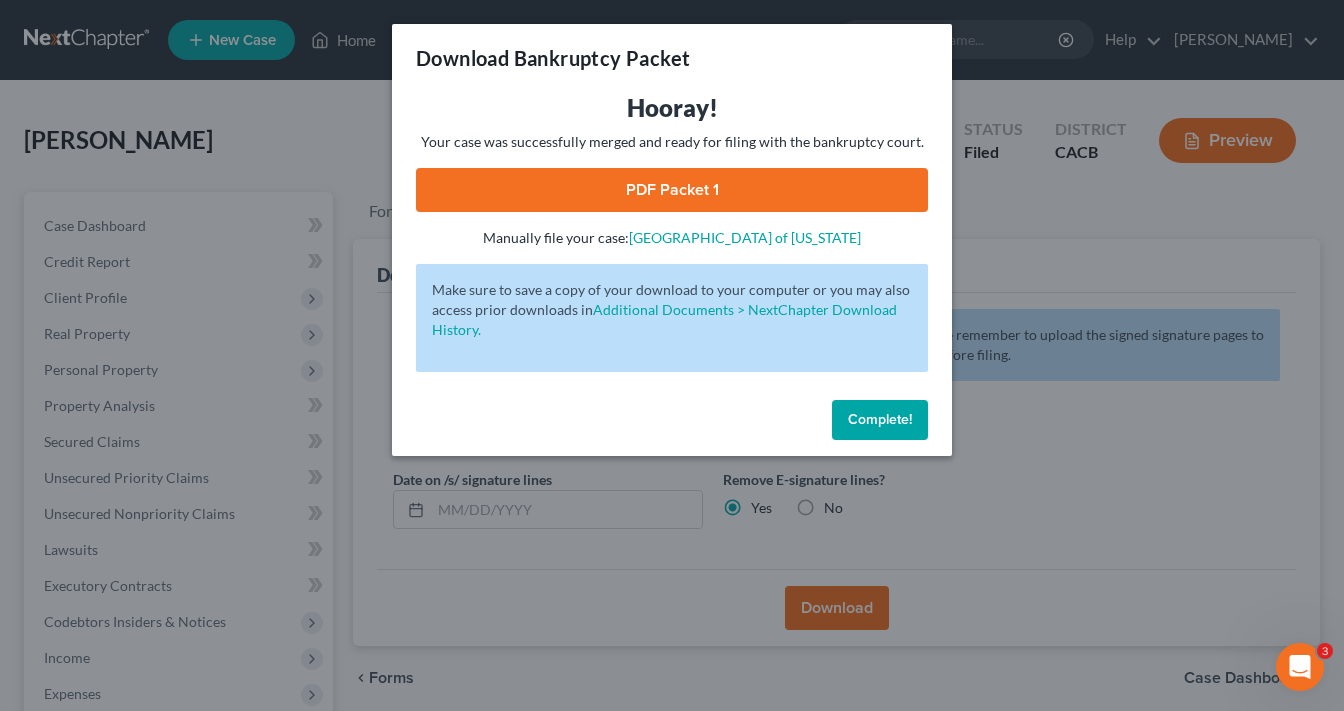 click on "PDF Packet 1" at bounding box center (672, 190) 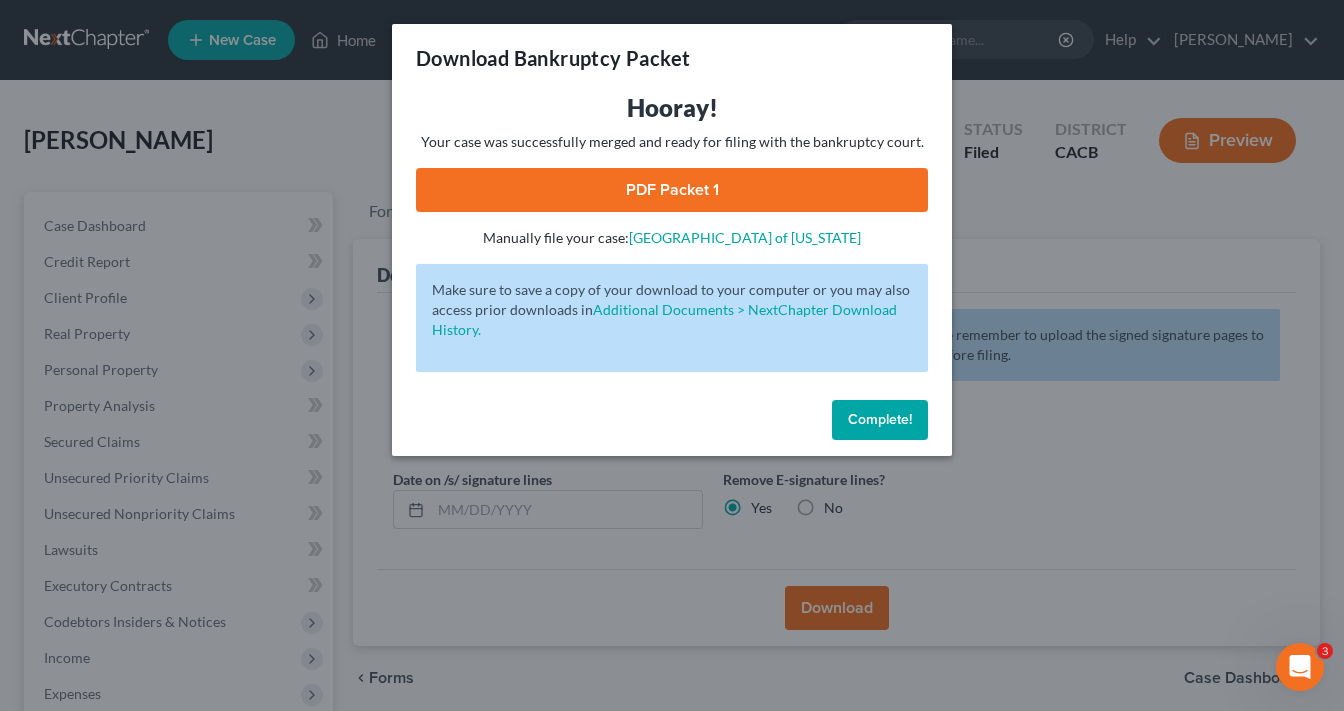 click on "Complete!" at bounding box center [880, 419] 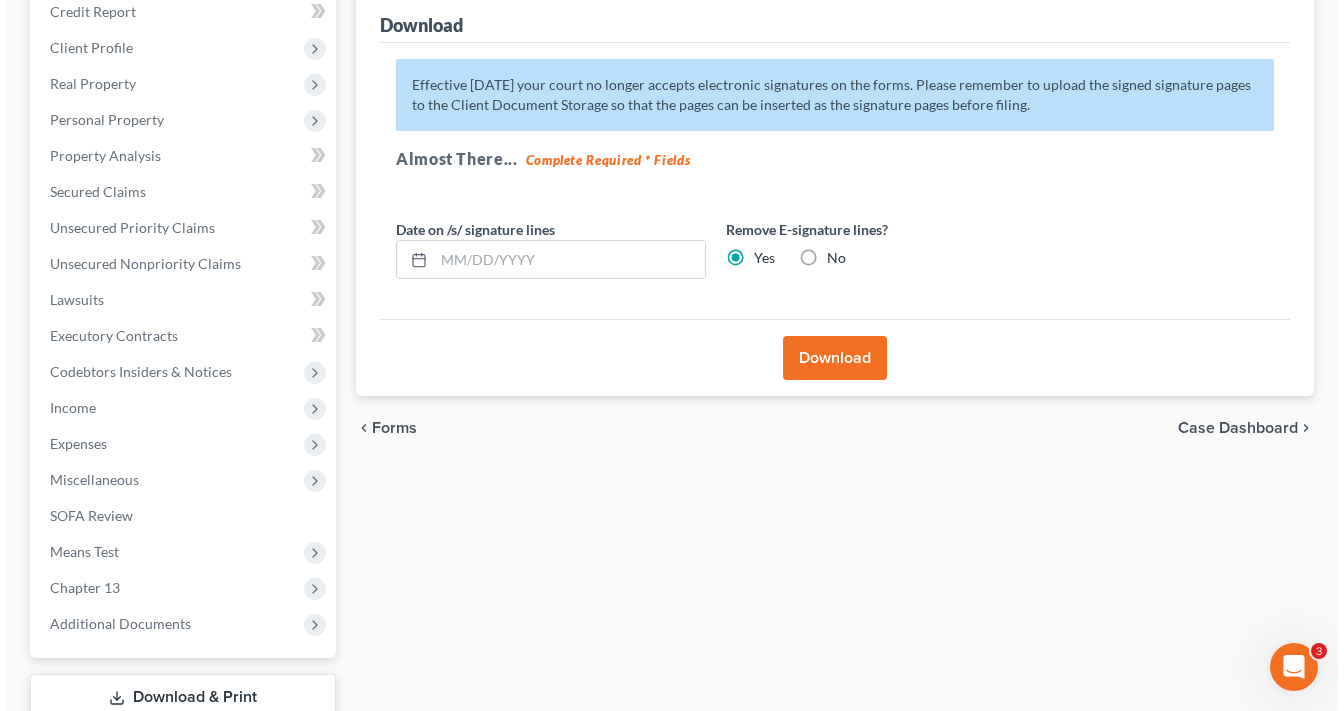 scroll, scrollTop: 66, scrollLeft: 0, axis: vertical 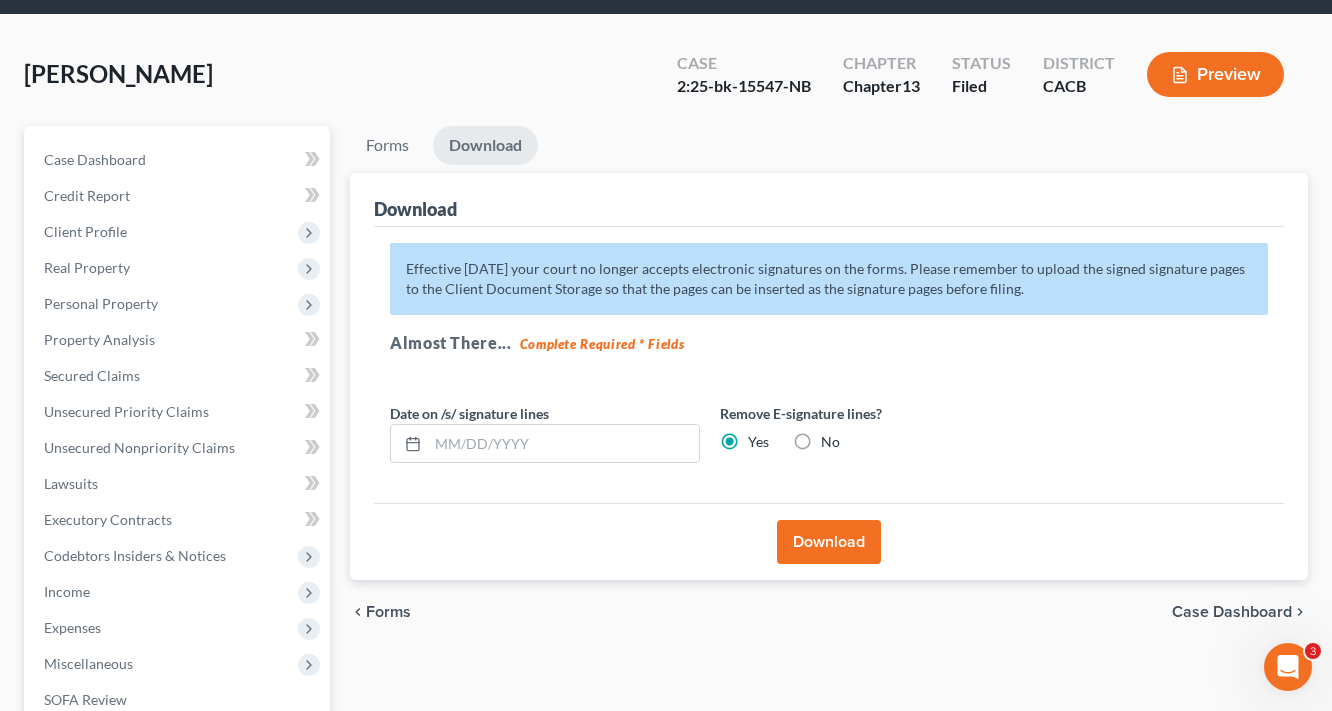 click on "Preview" at bounding box center [1215, 74] 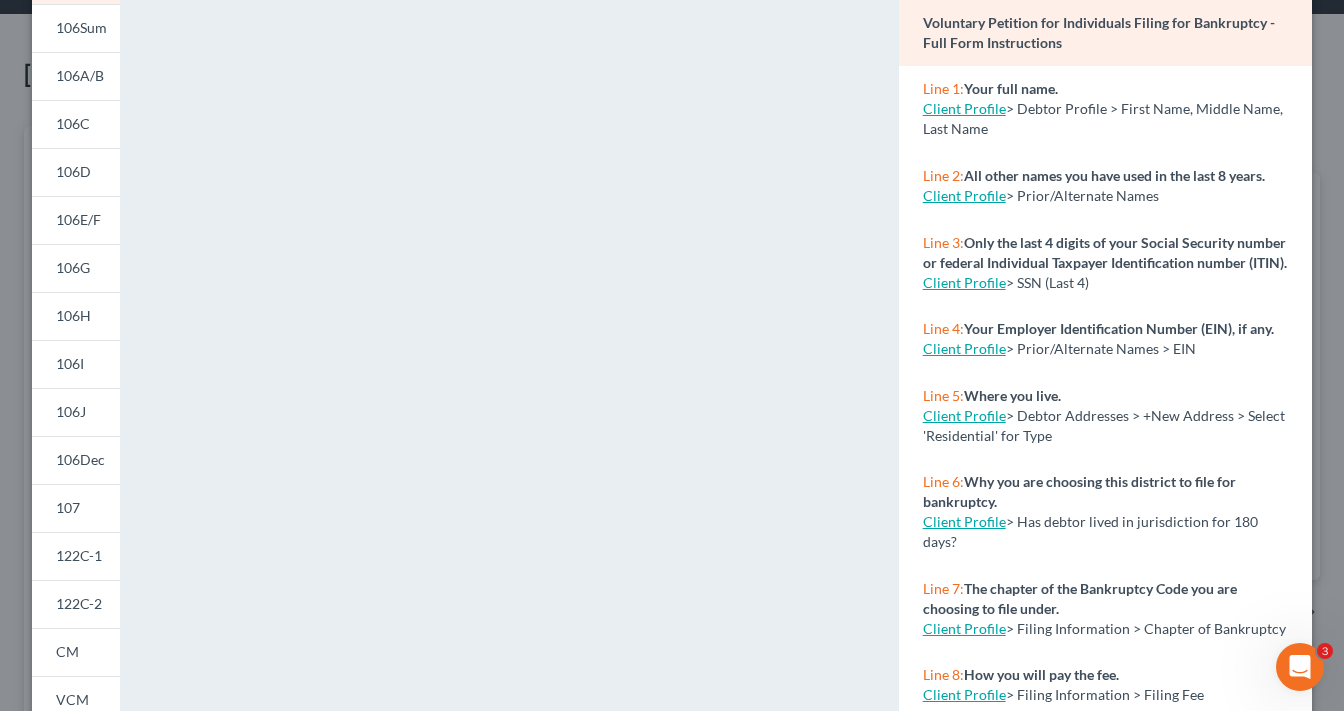 scroll, scrollTop: 0, scrollLeft: 0, axis: both 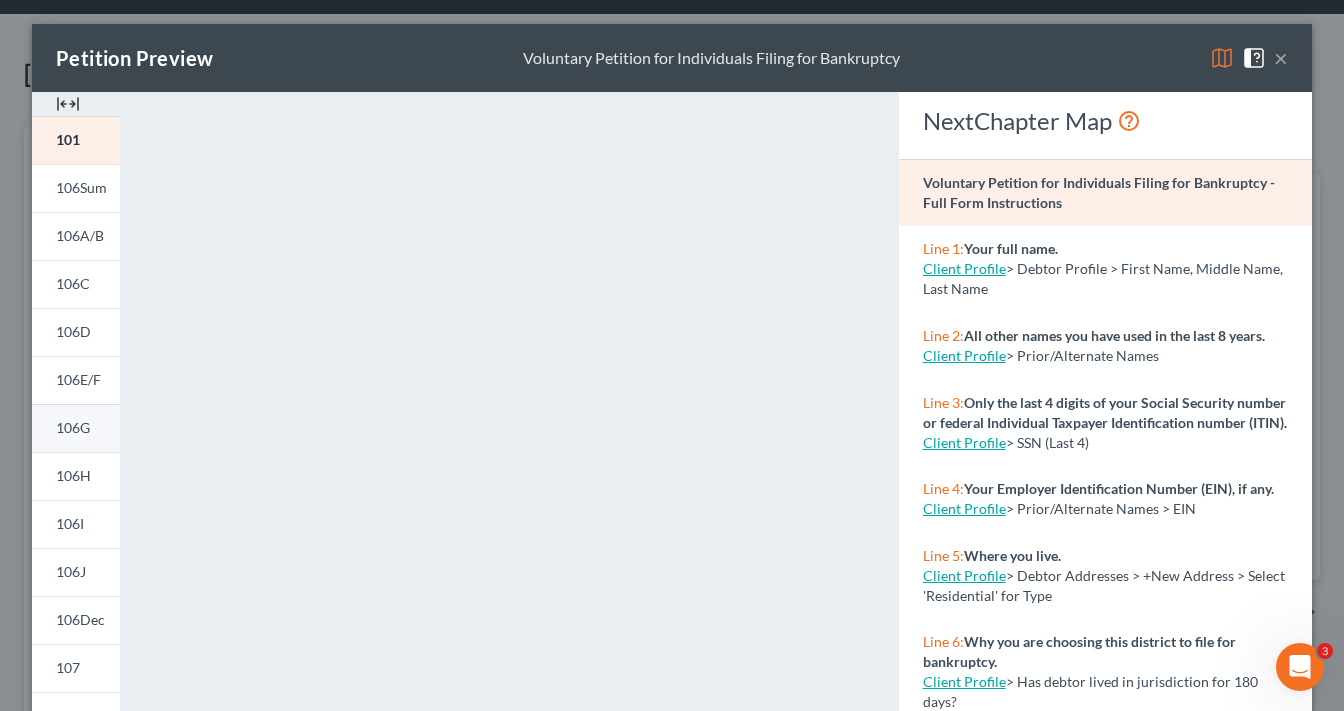 click on "106G" at bounding box center [73, 427] 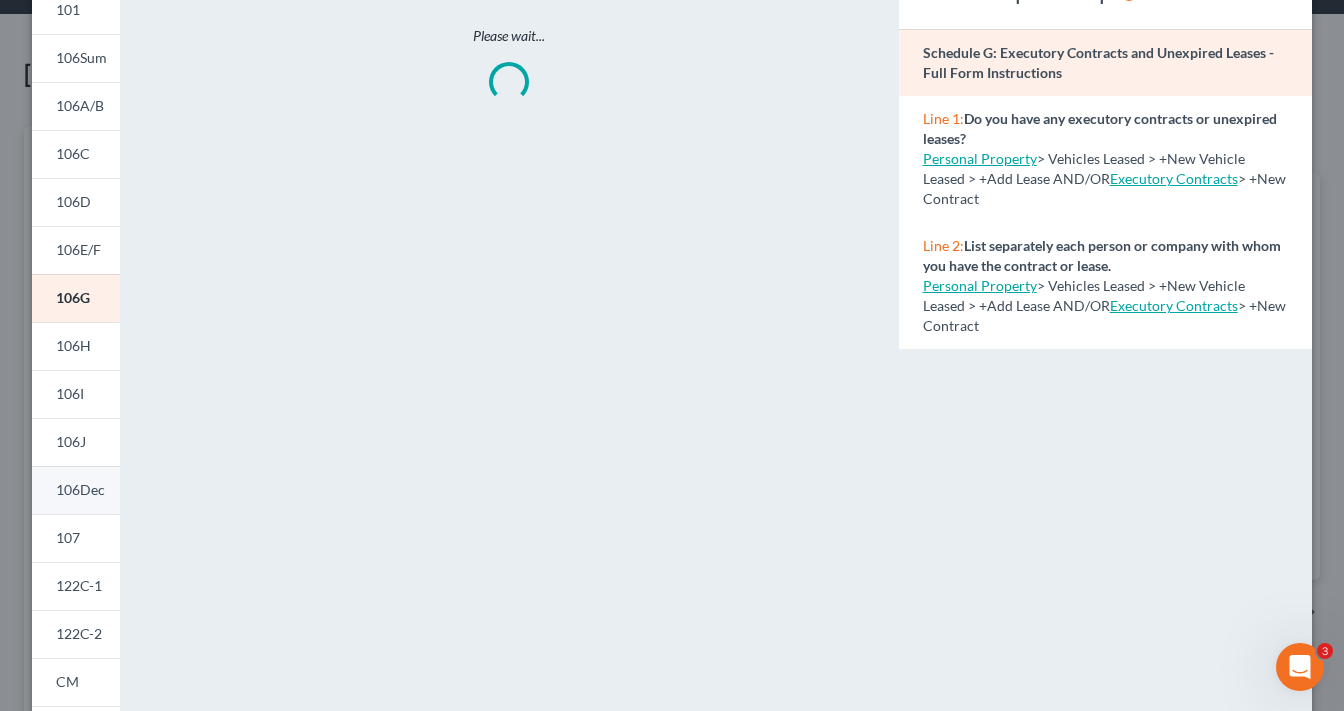 scroll, scrollTop: 160, scrollLeft: 0, axis: vertical 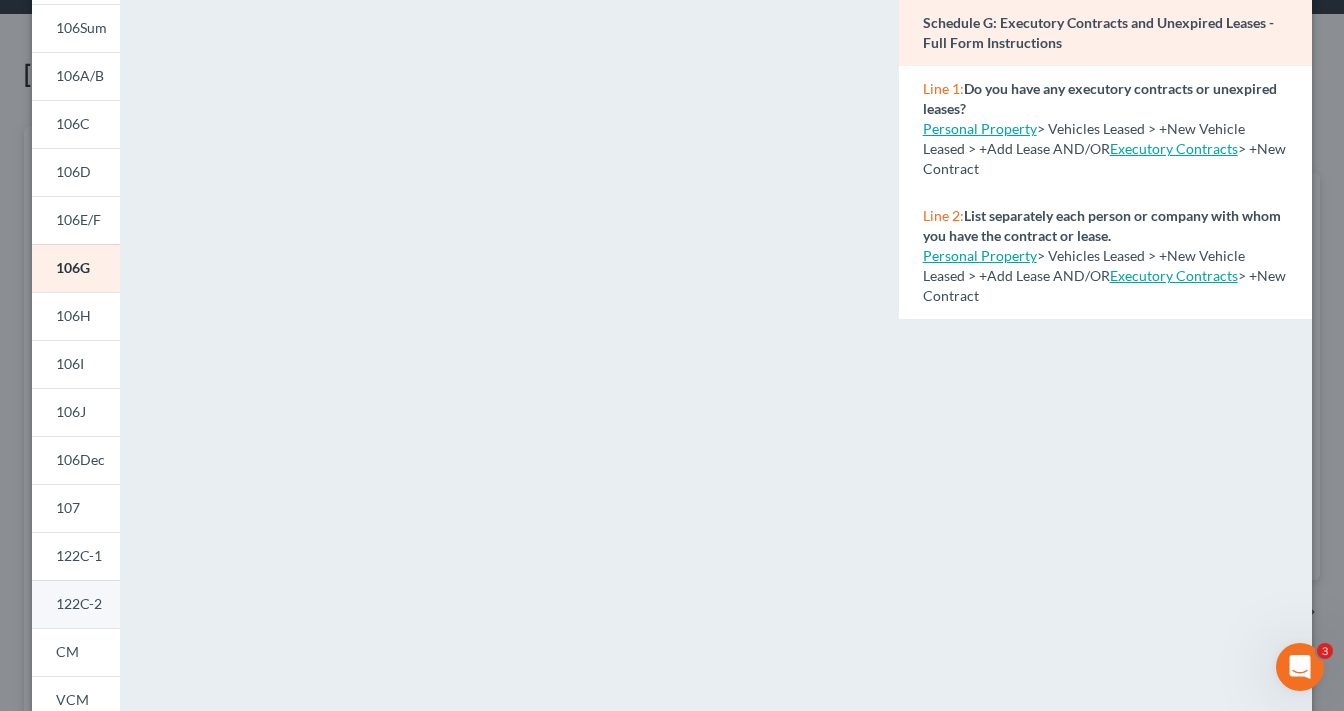 click on "122C-2" at bounding box center (79, 603) 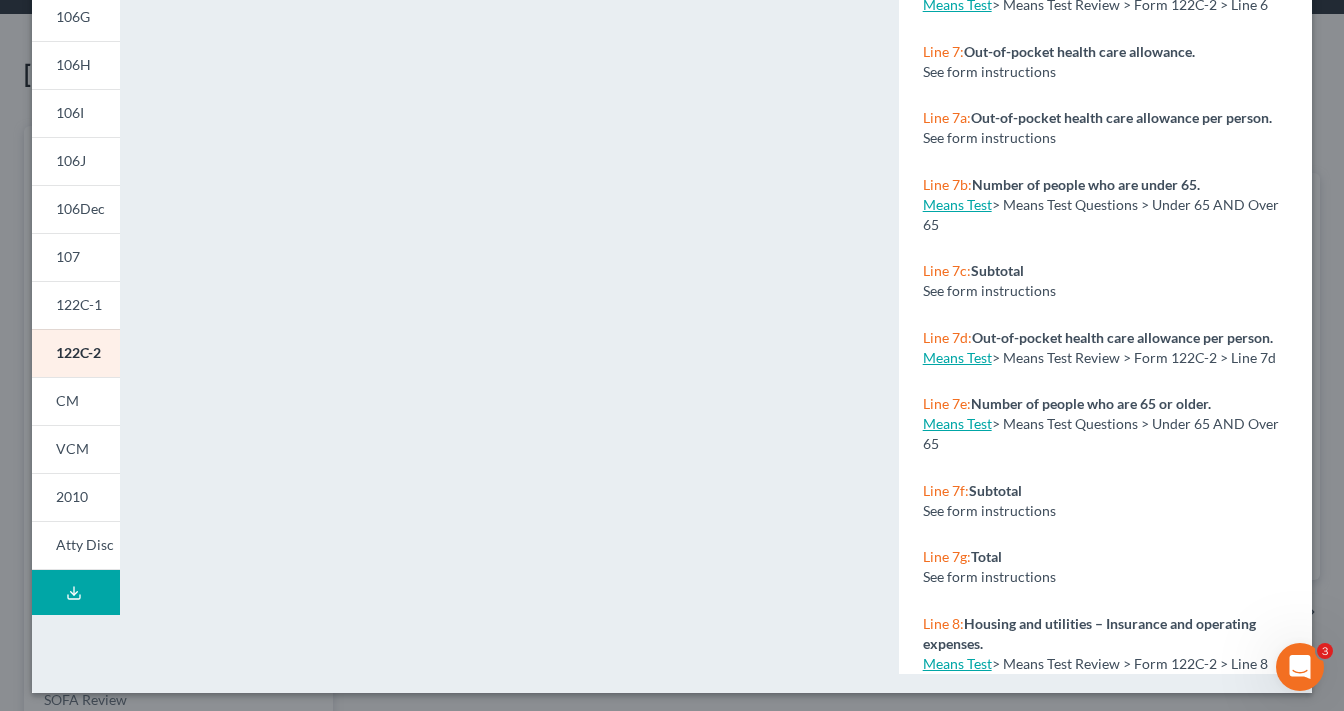 scroll, scrollTop: 416, scrollLeft: 0, axis: vertical 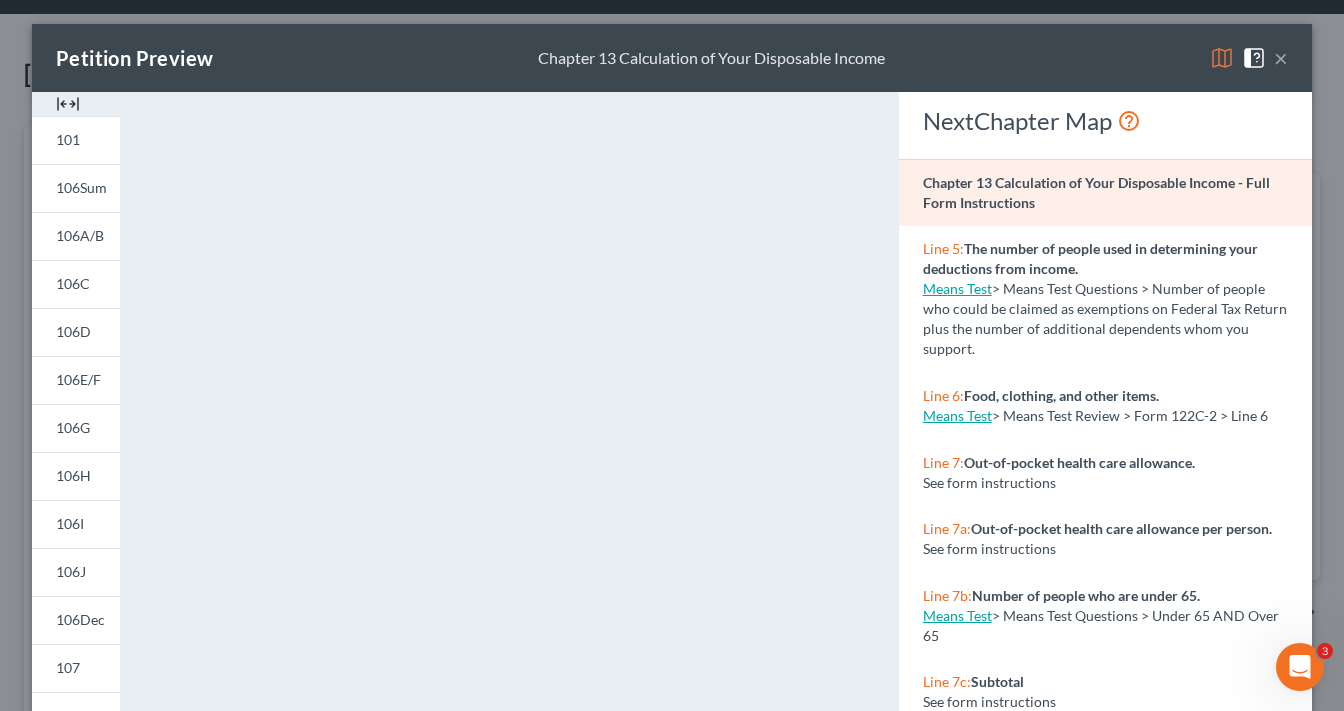 click on "×" at bounding box center [1281, 58] 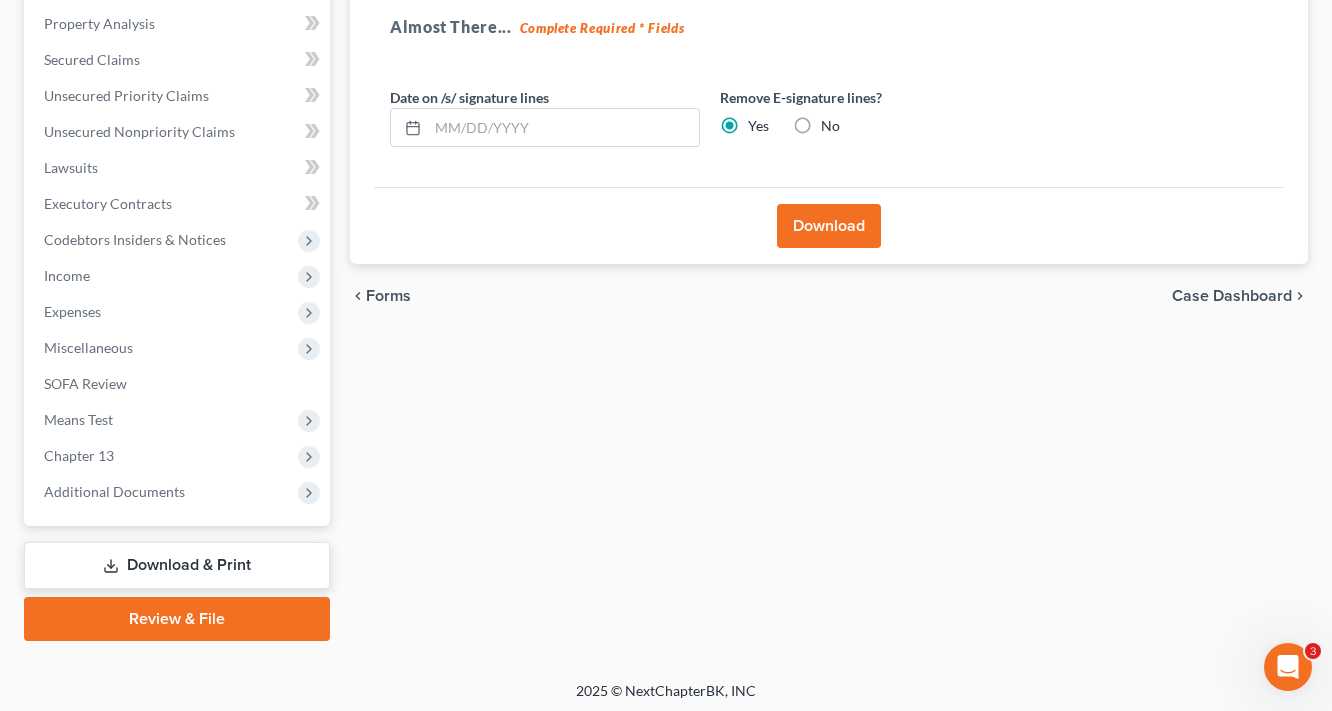 scroll, scrollTop: 386, scrollLeft: 0, axis: vertical 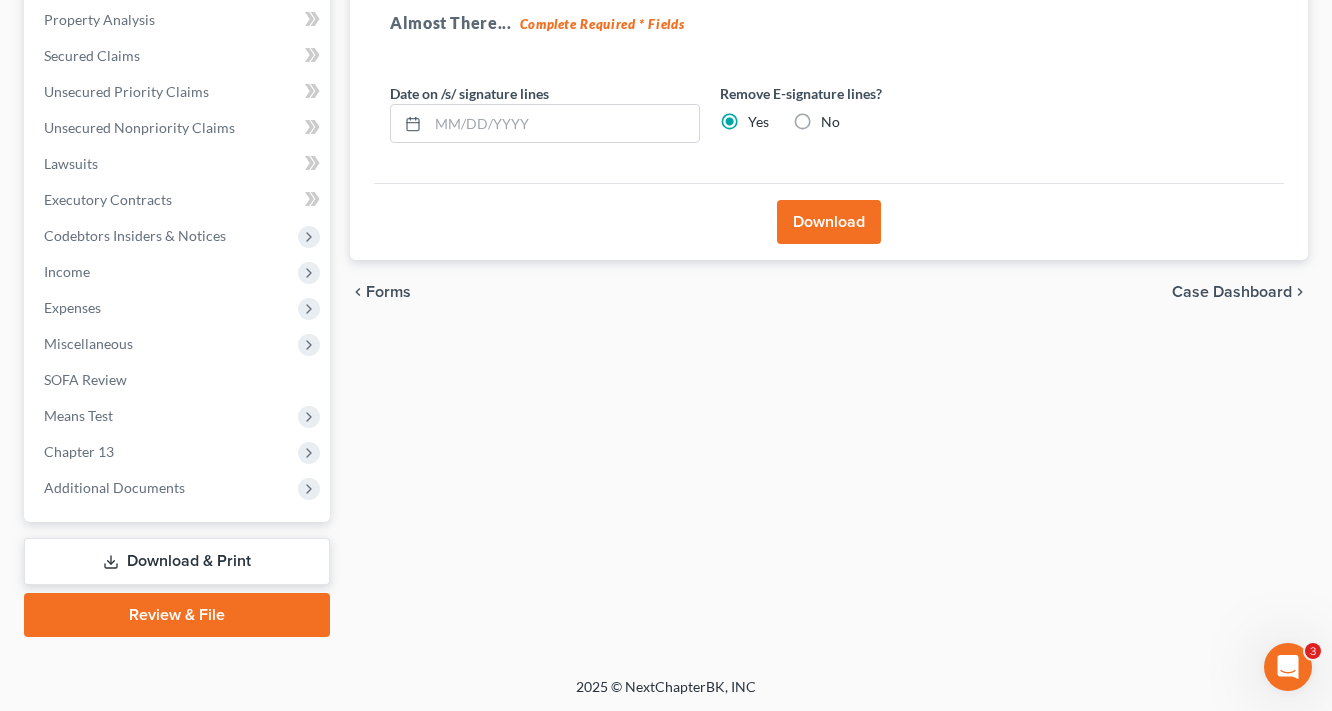 click on "Download & Print" at bounding box center (177, 561) 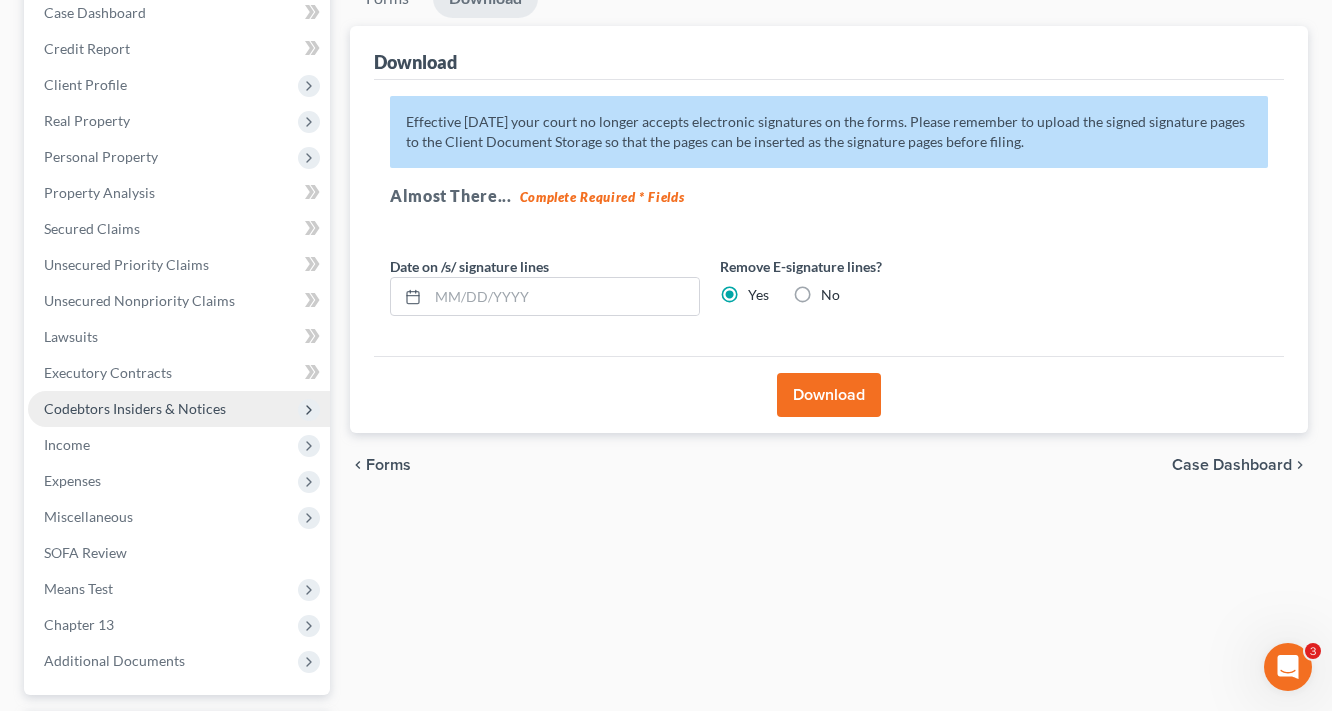 scroll, scrollTop: 306, scrollLeft: 0, axis: vertical 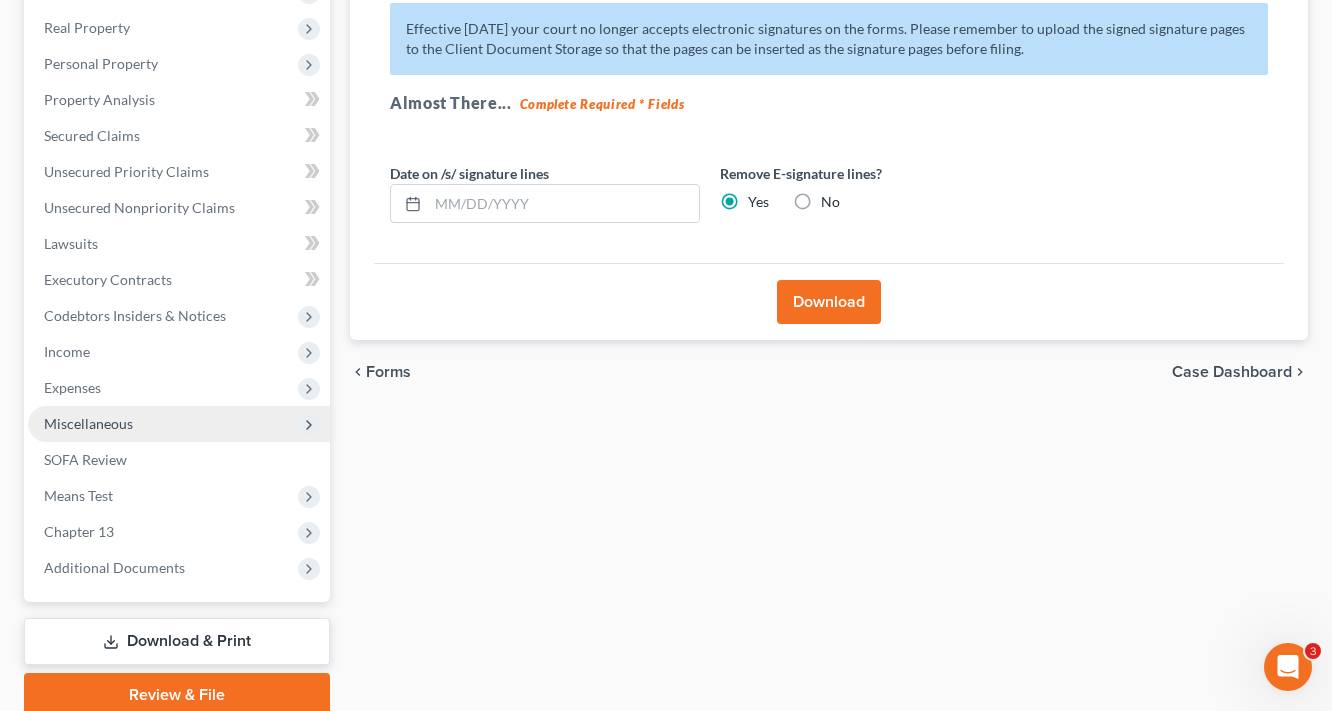 click on "Miscellaneous" at bounding box center [88, 423] 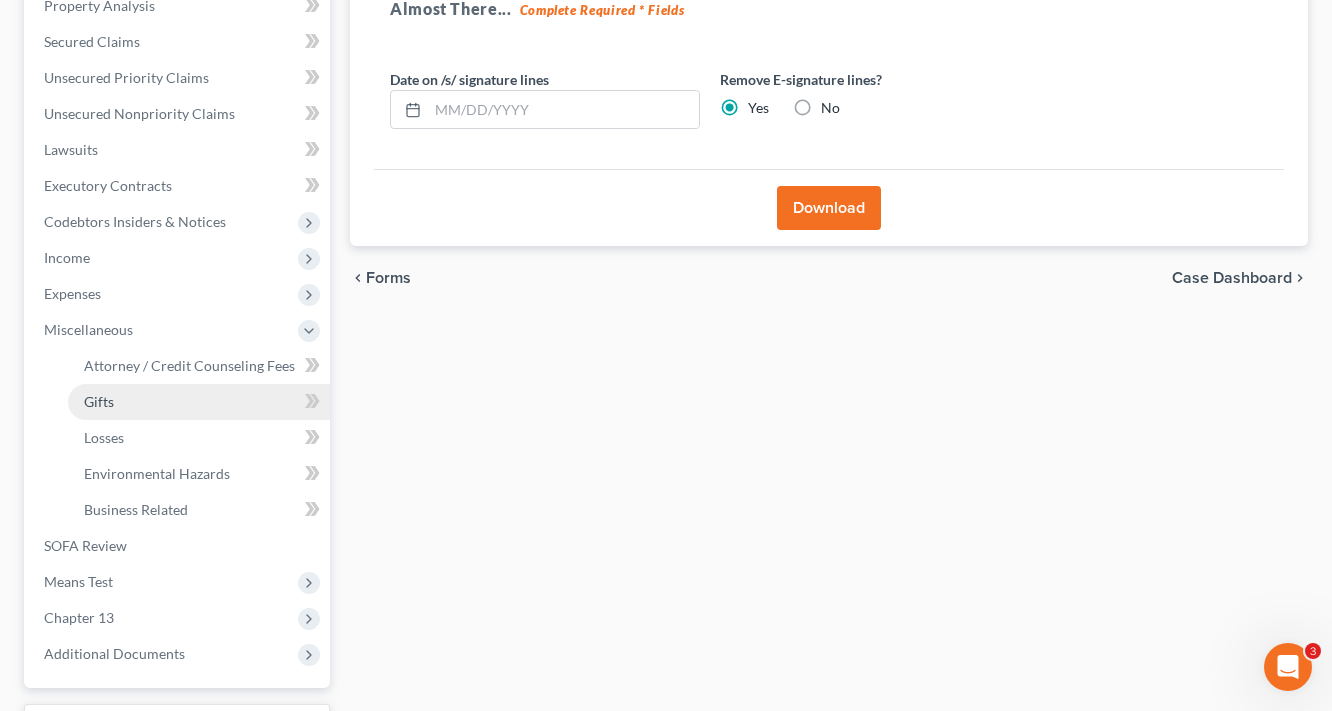 scroll, scrollTop: 546, scrollLeft: 0, axis: vertical 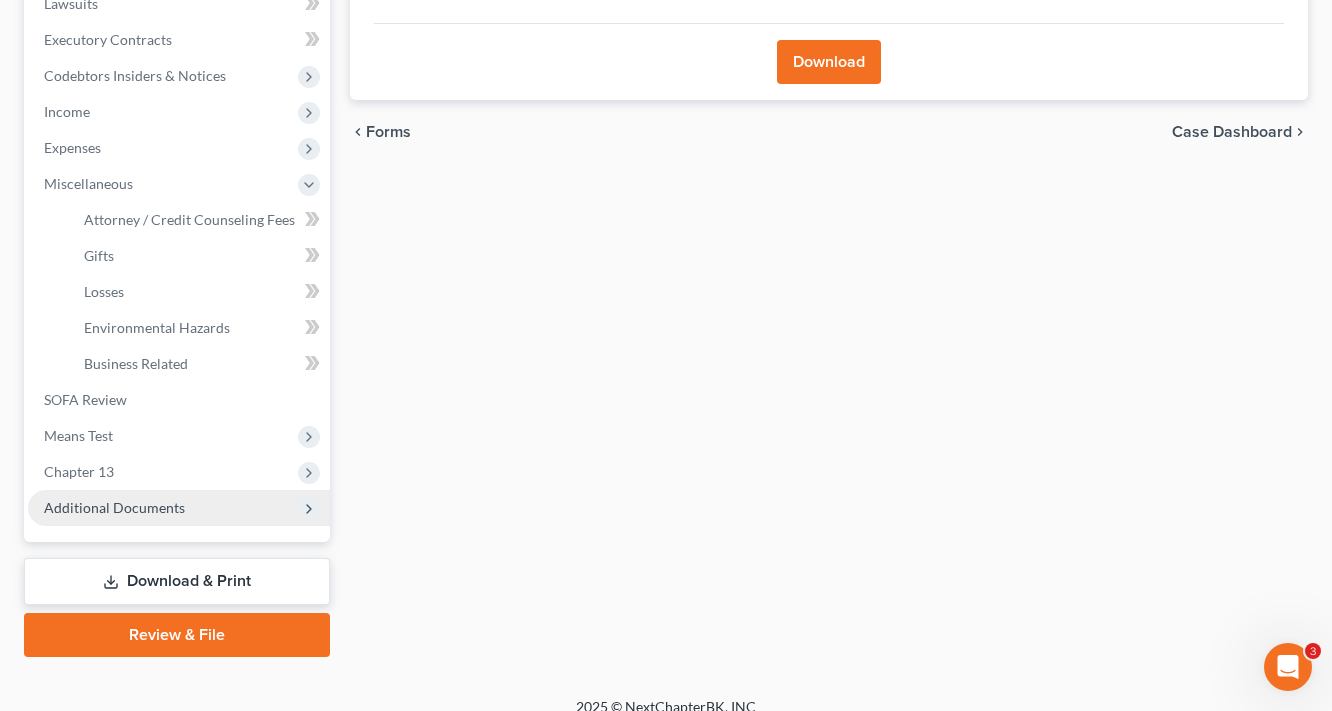 click on "Additional Documents" at bounding box center (114, 507) 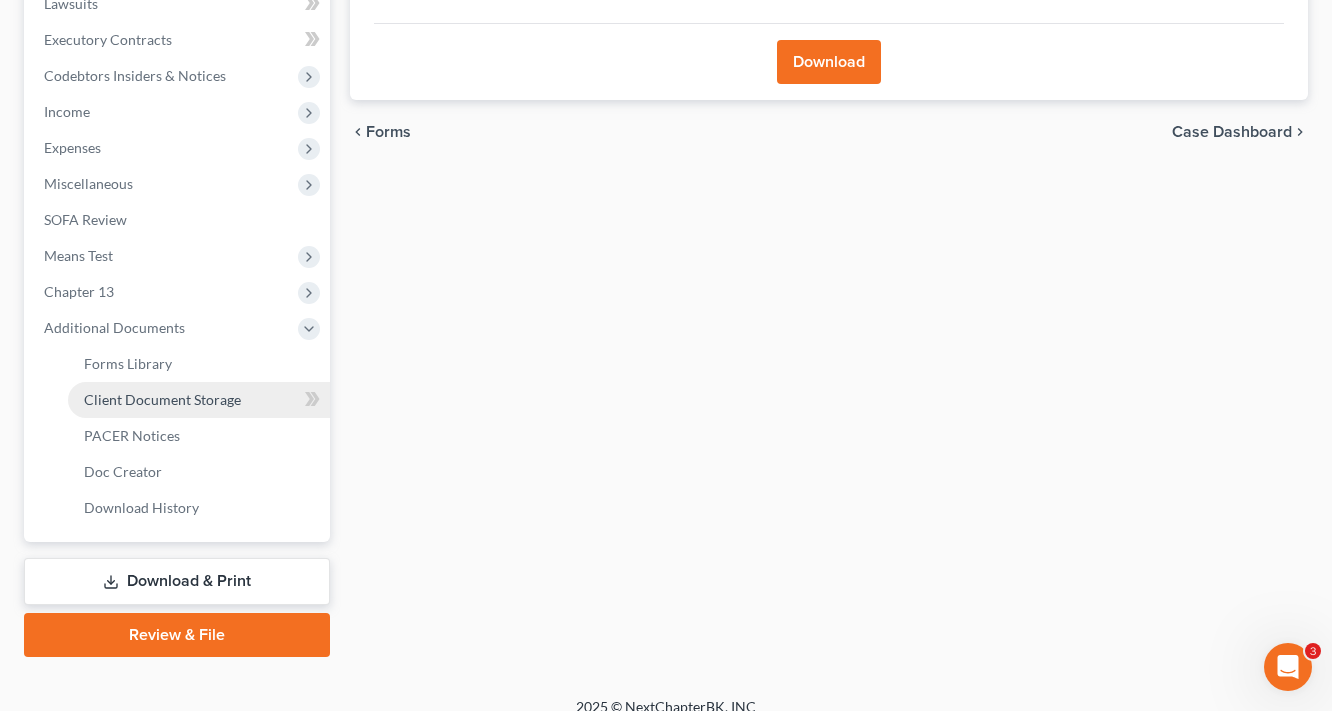 click on "Client Document Storage" at bounding box center [162, 399] 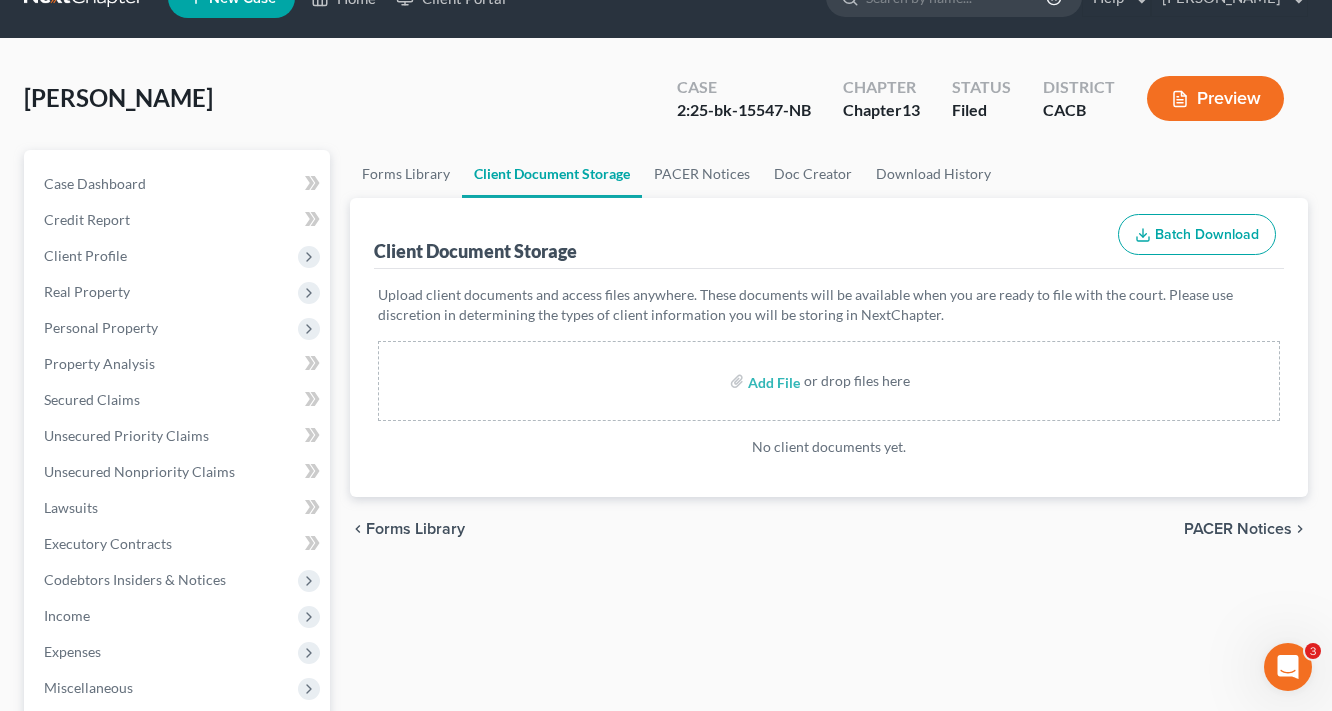 scroll, scrollTop: 0, scrollLeft: 0, axis: both 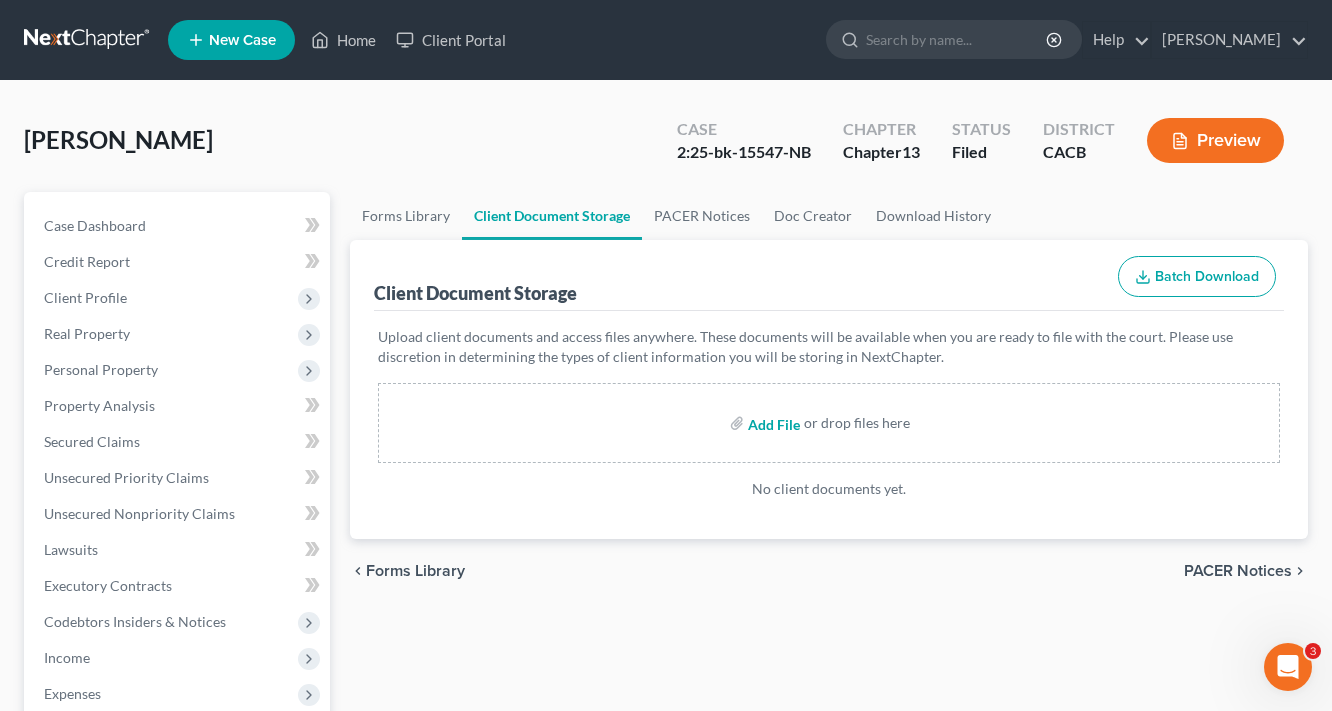 click at bounding box center [772, 423] 